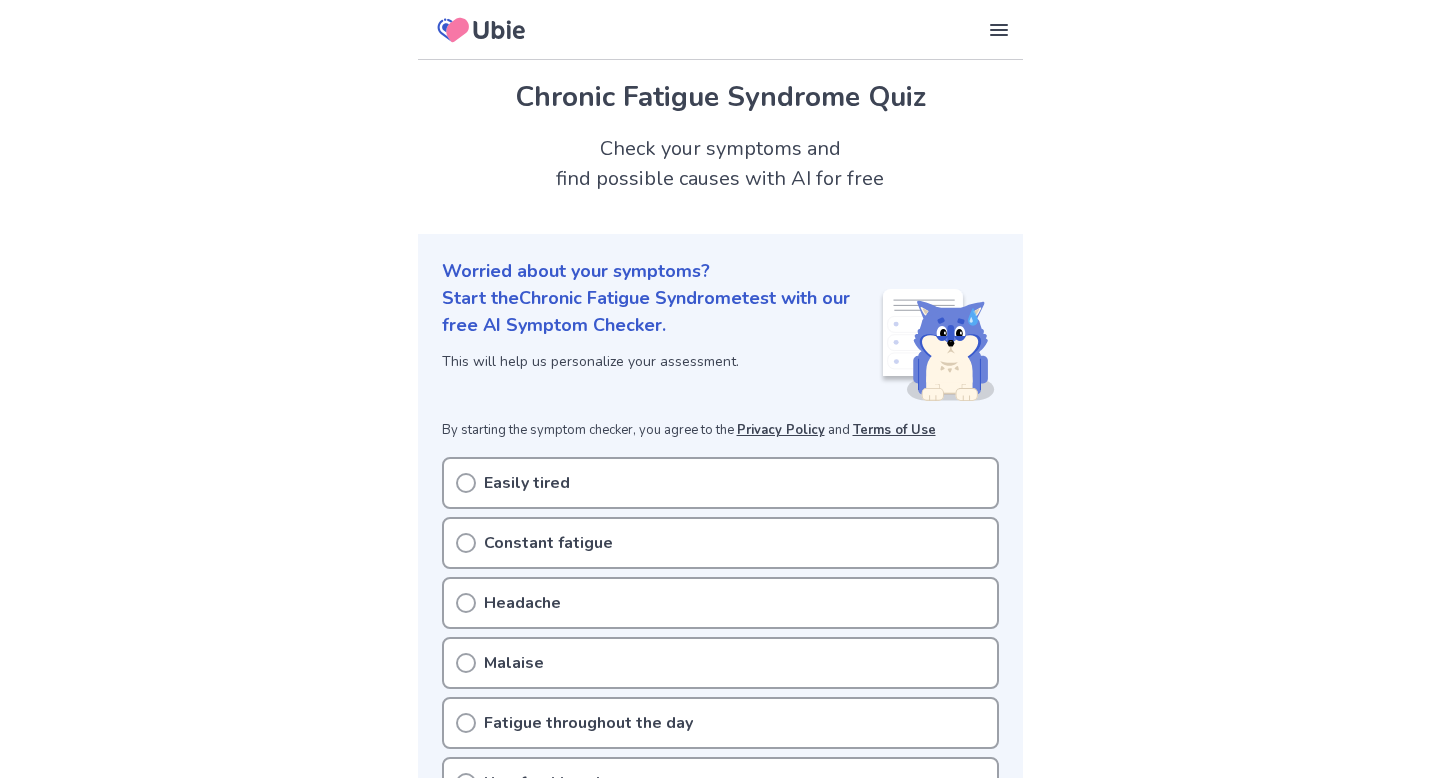 scroll, scrollTop: 0, scrollLeft: 0, axis: both 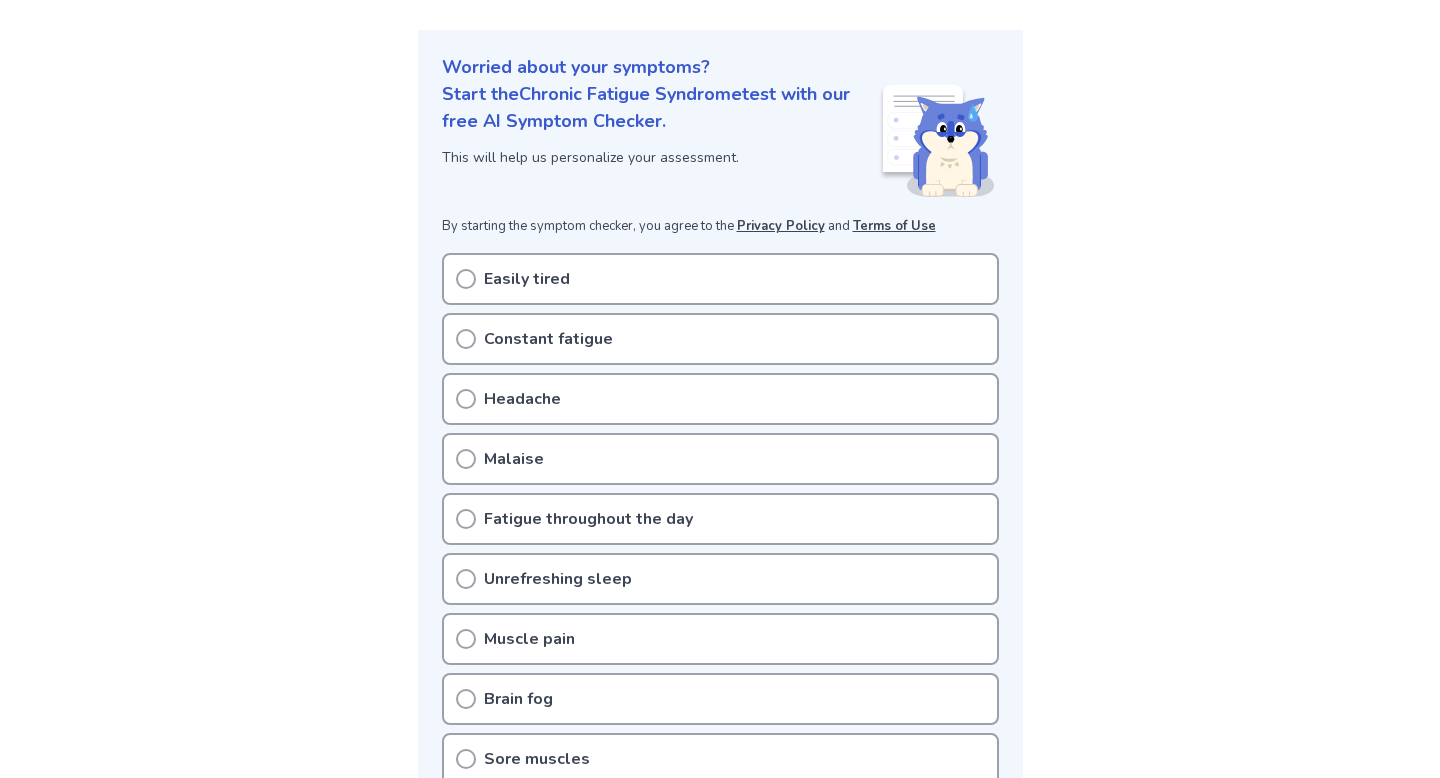 click 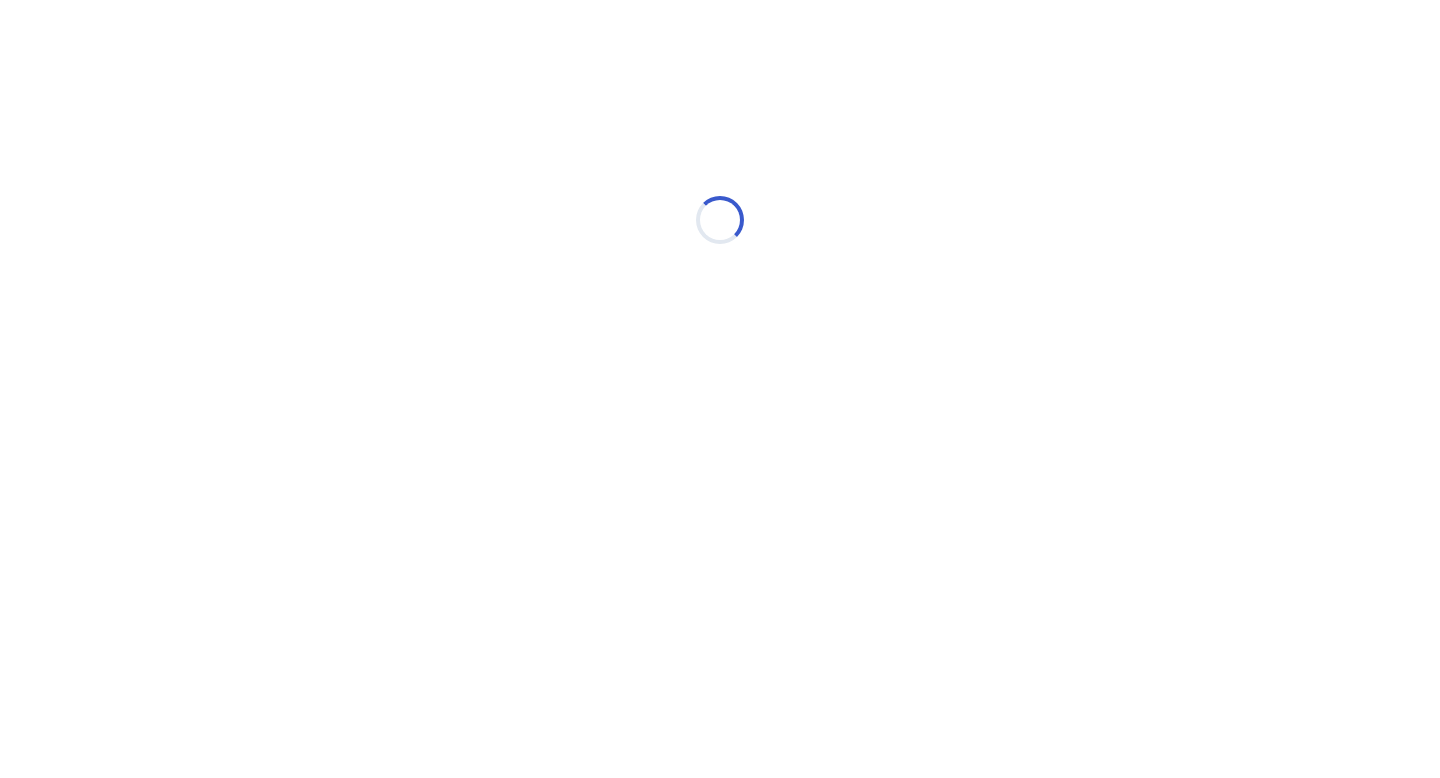 scroll, scrollTop: 0, scrollLeft: 0, axis: both 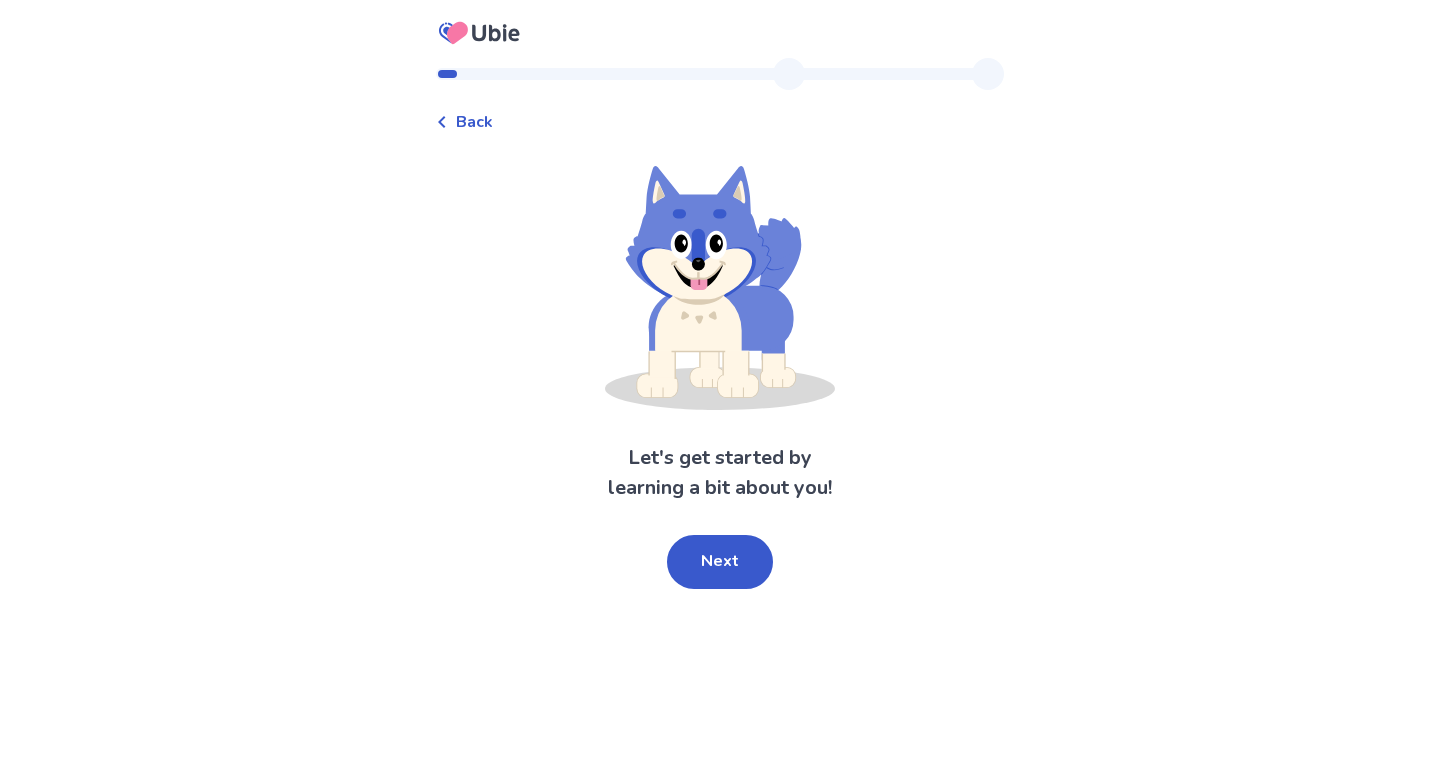 type 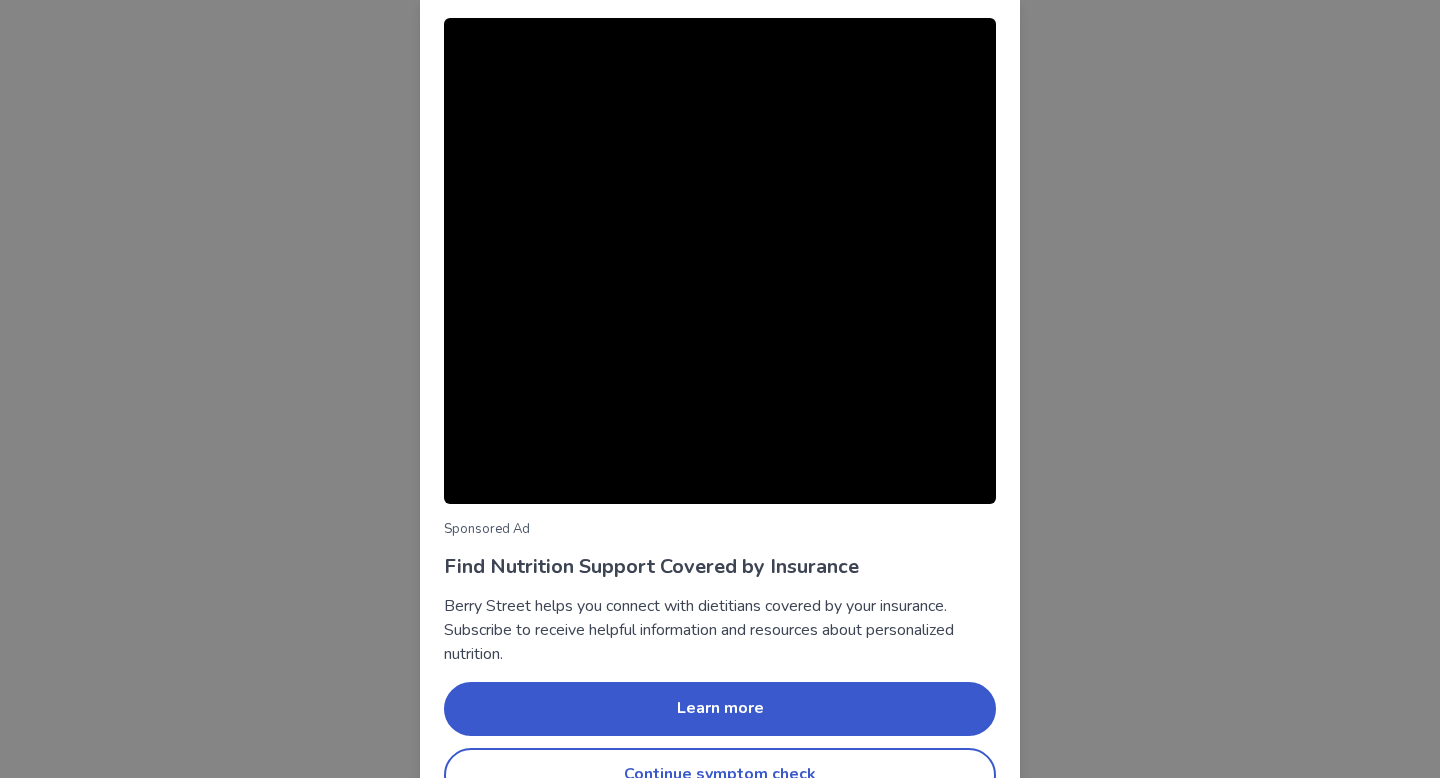 scroll, scrollTop: 54, scrollLeft: 0, axis: vertical 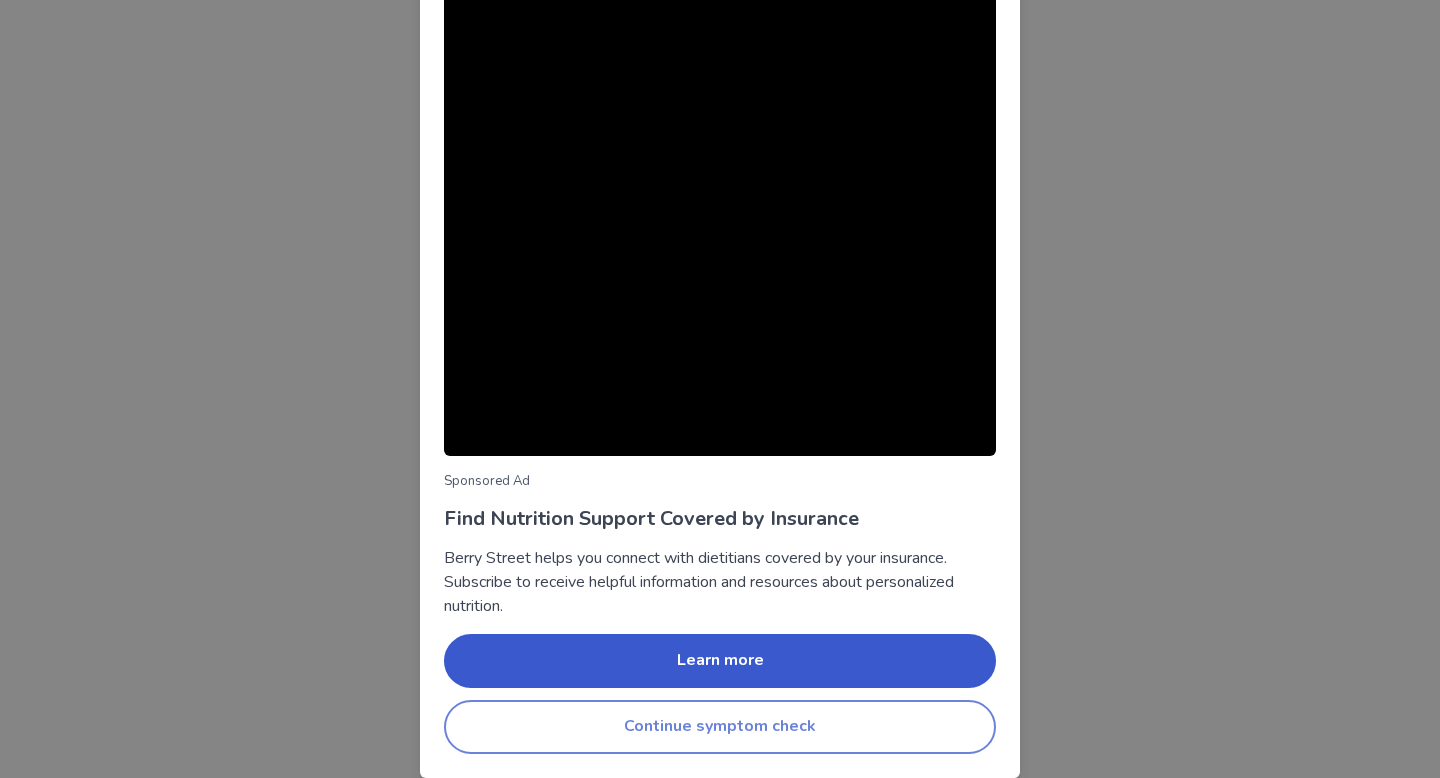 click on "Continue symptom check" at bounding box center [720, 727] 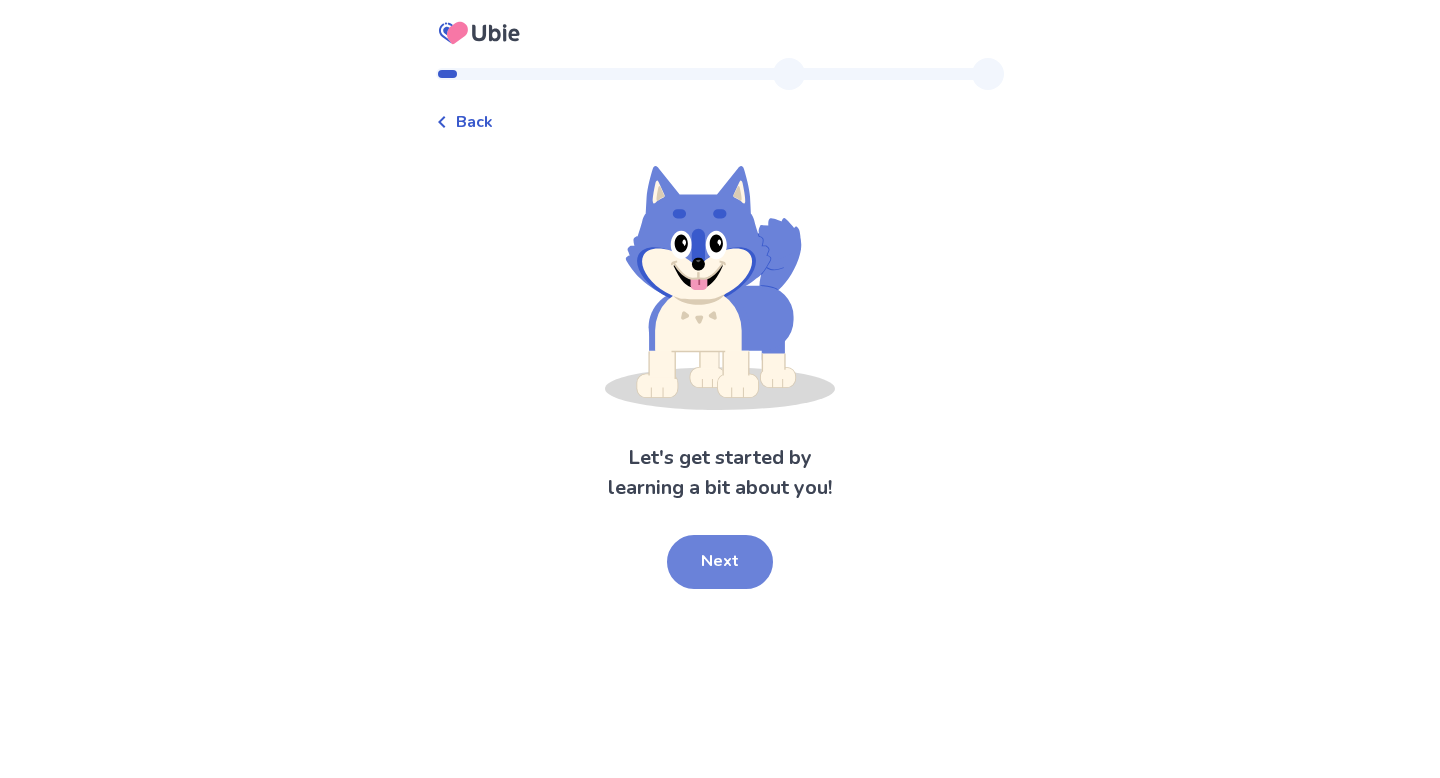 click on "Next" at bounding box center [720, 562] 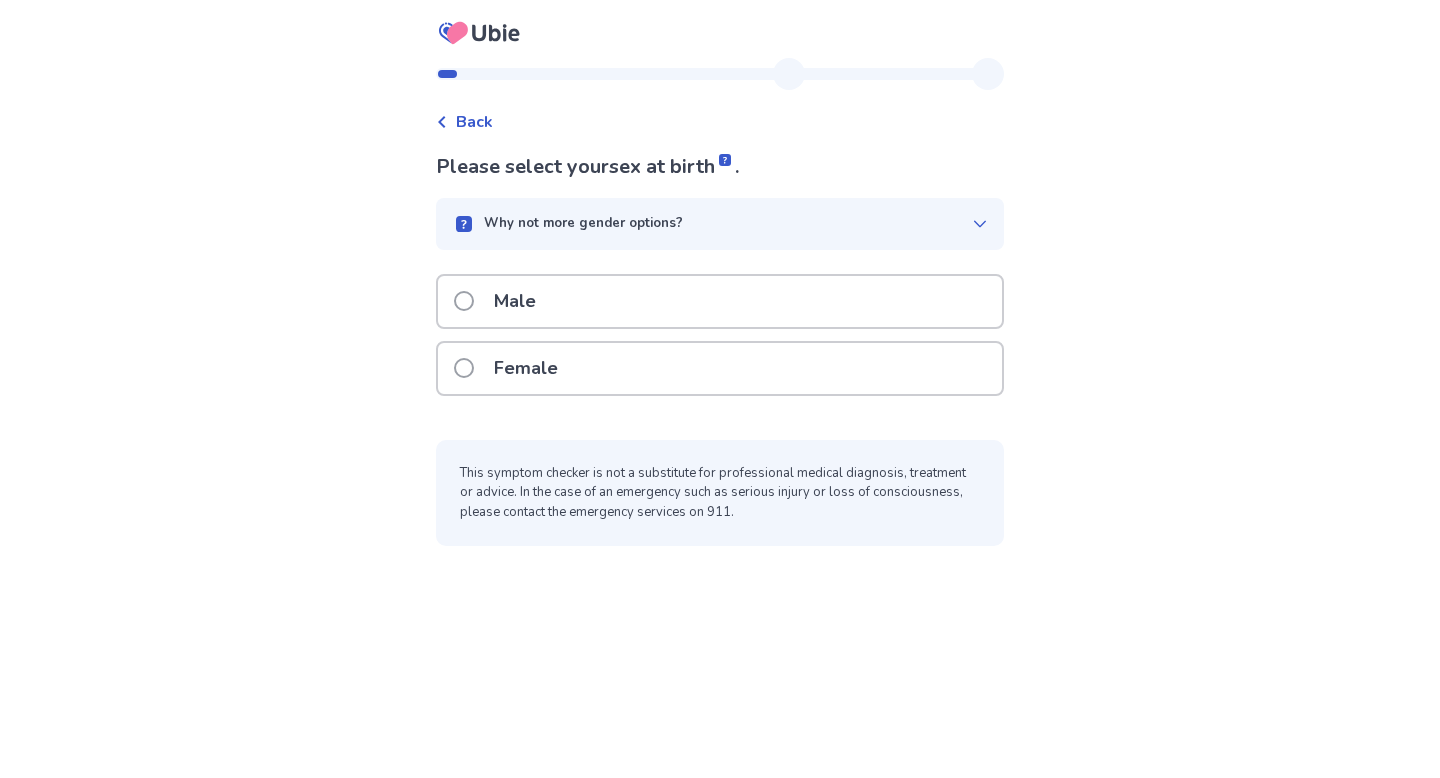 click on "Female" at bounding box center (720, 368) 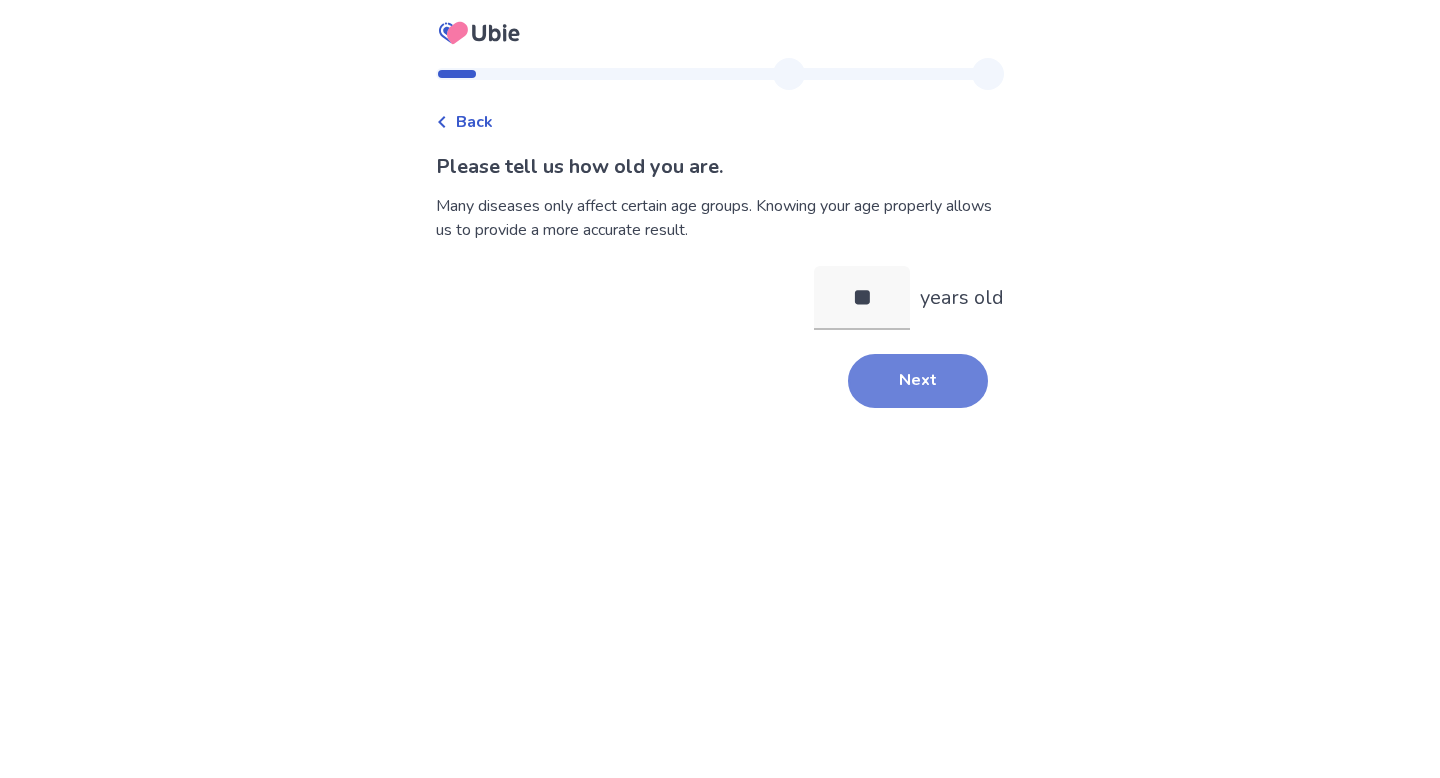 type on "**" 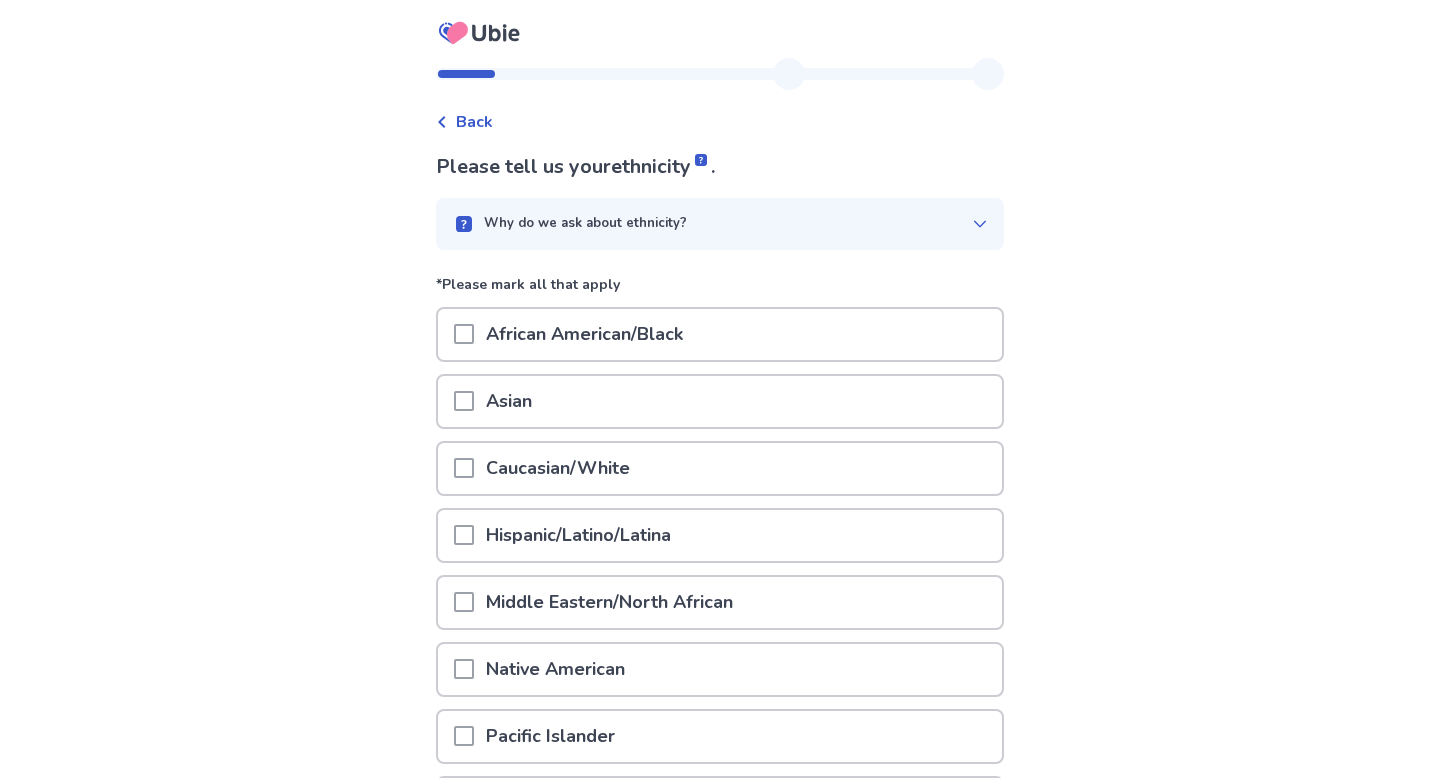 click on "Asian" at bounding box center (720, 401) 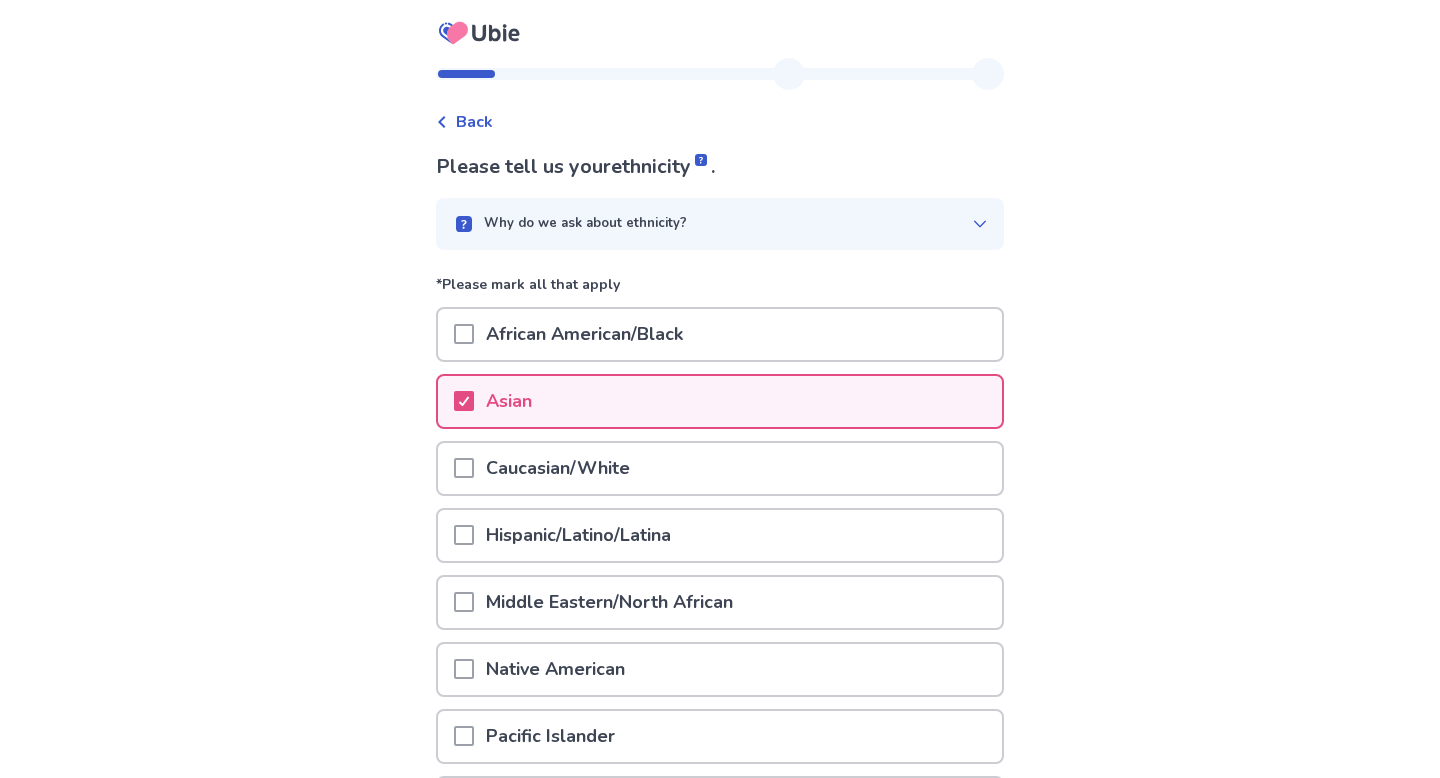 scroll, scrollTop: 230, scrollLeft: 0, axis: vertical 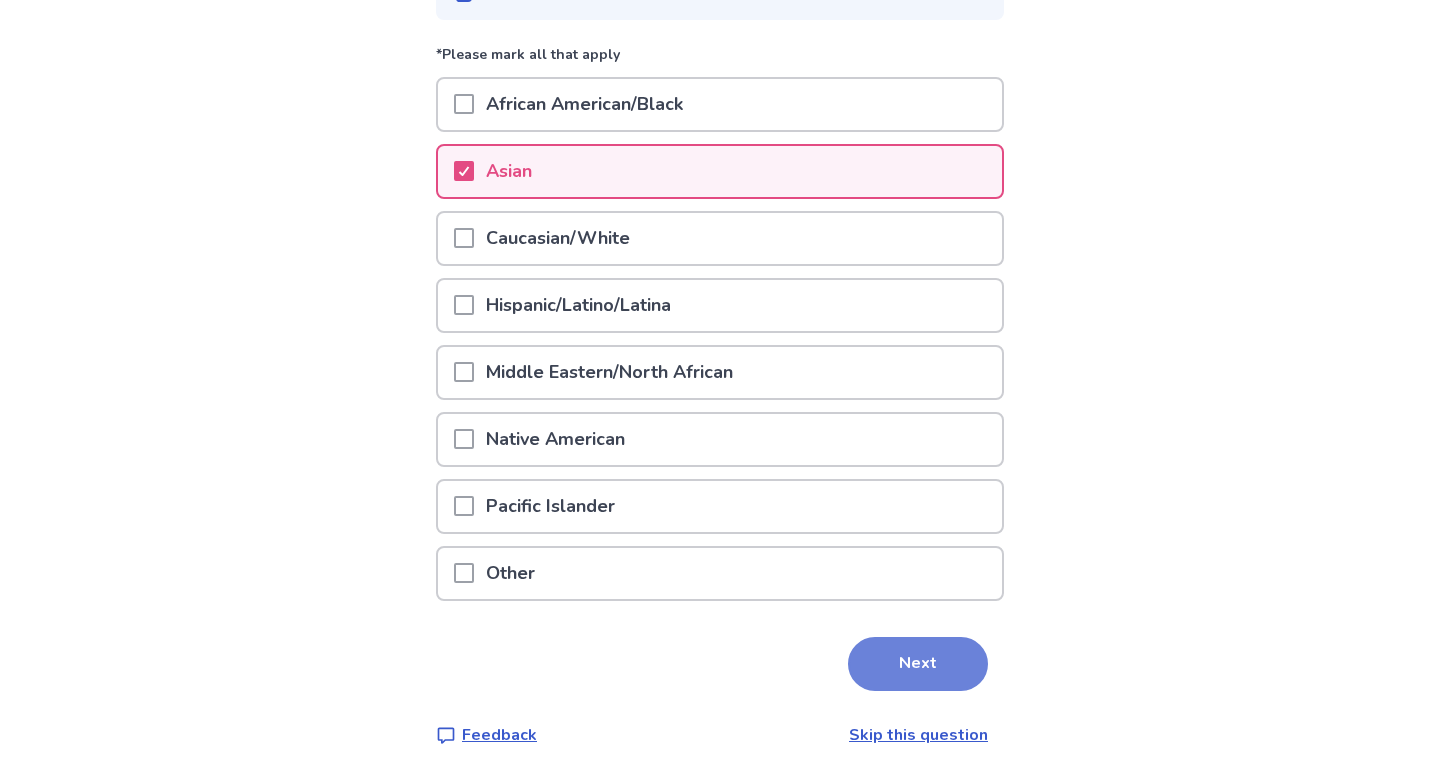 click on "Next" at bounding box center [918, 664] 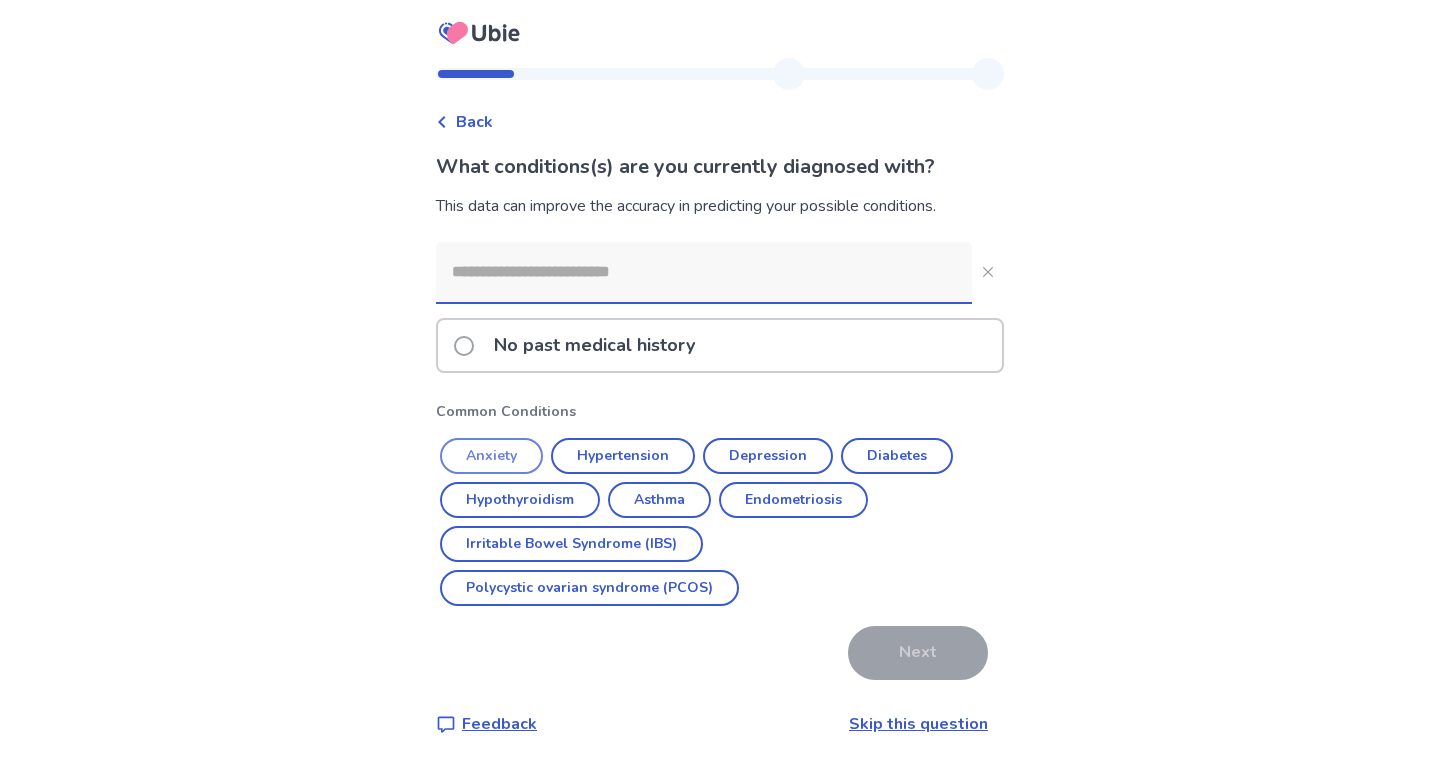click on "Anxiety" at bounding box center (491, 456) 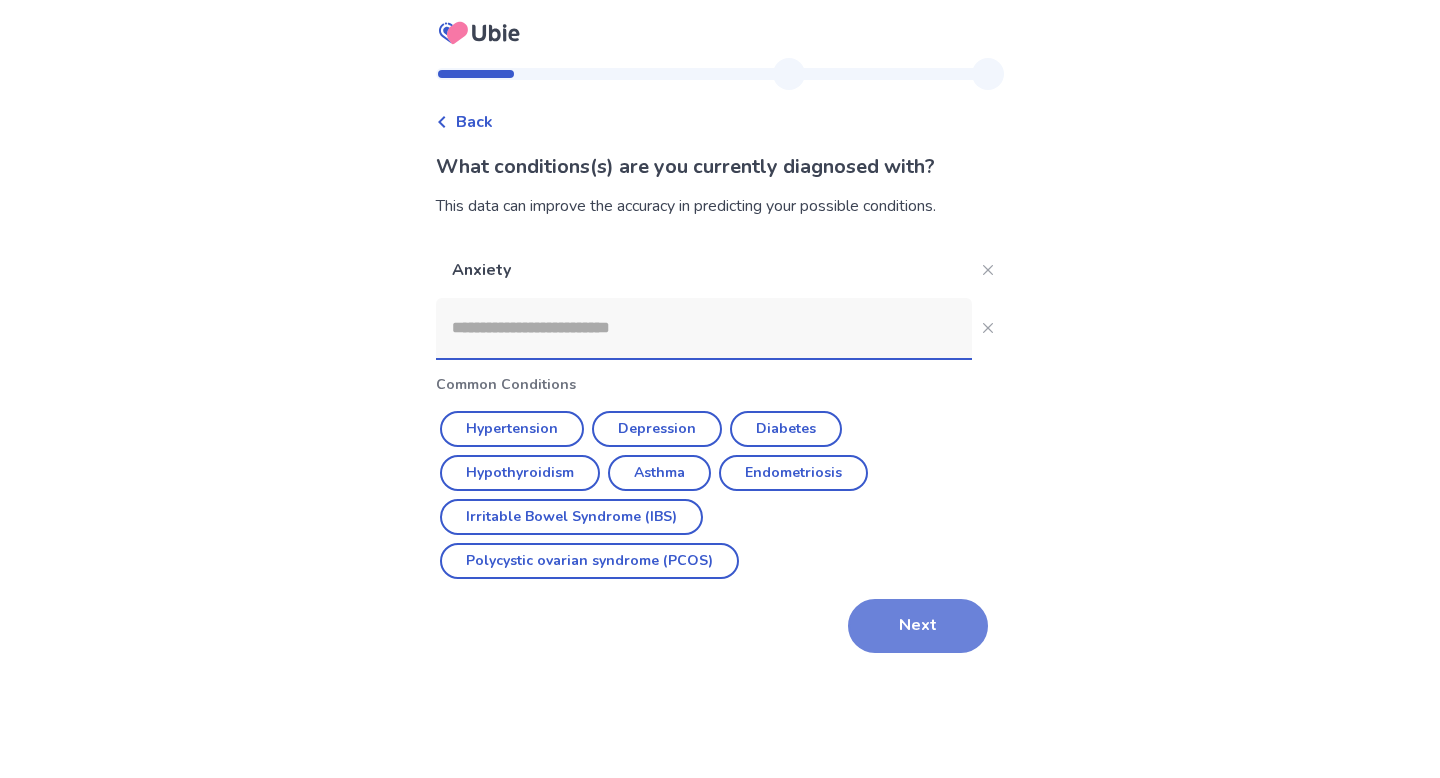 click on "Next" at bounding box center [918, 626] 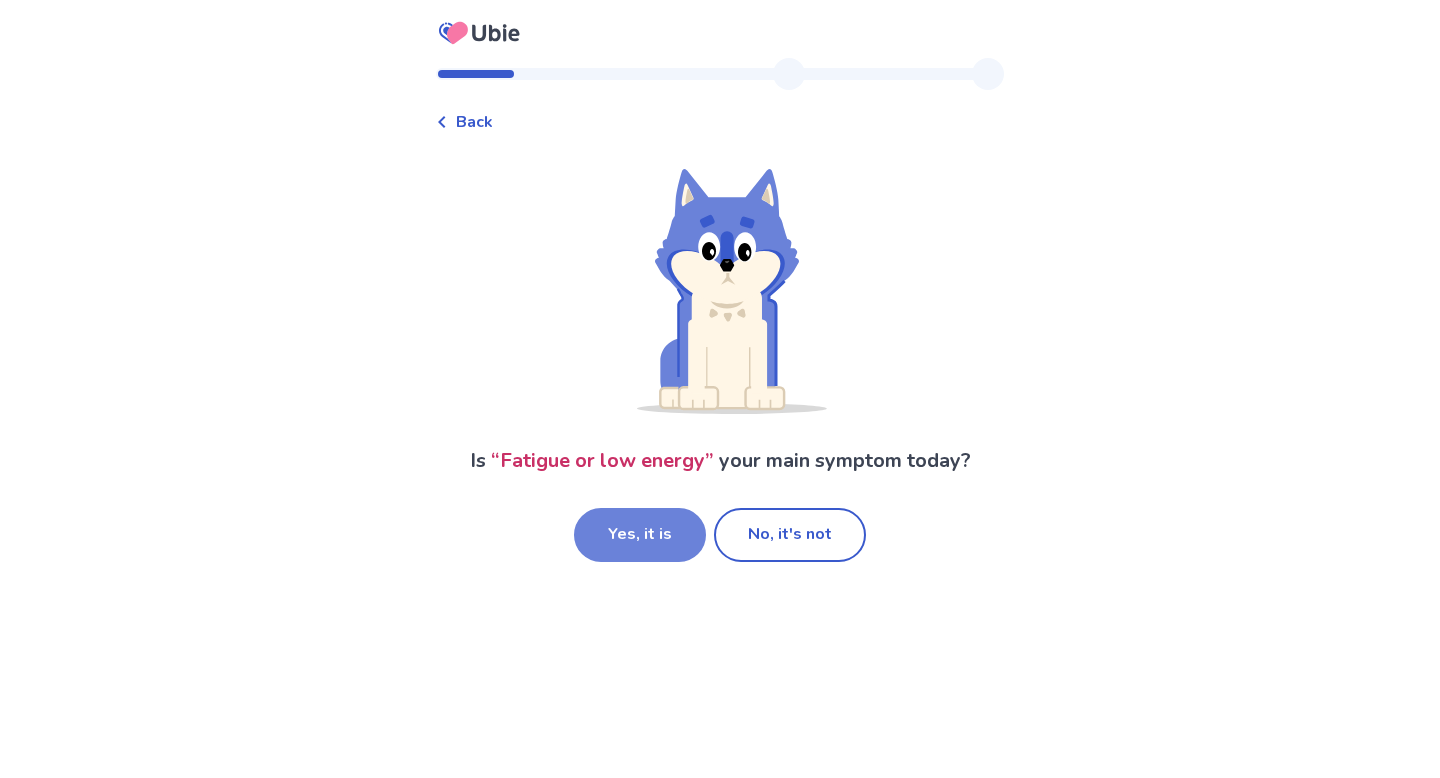 click on "Yes, it is" at bounding box center [640, 535] 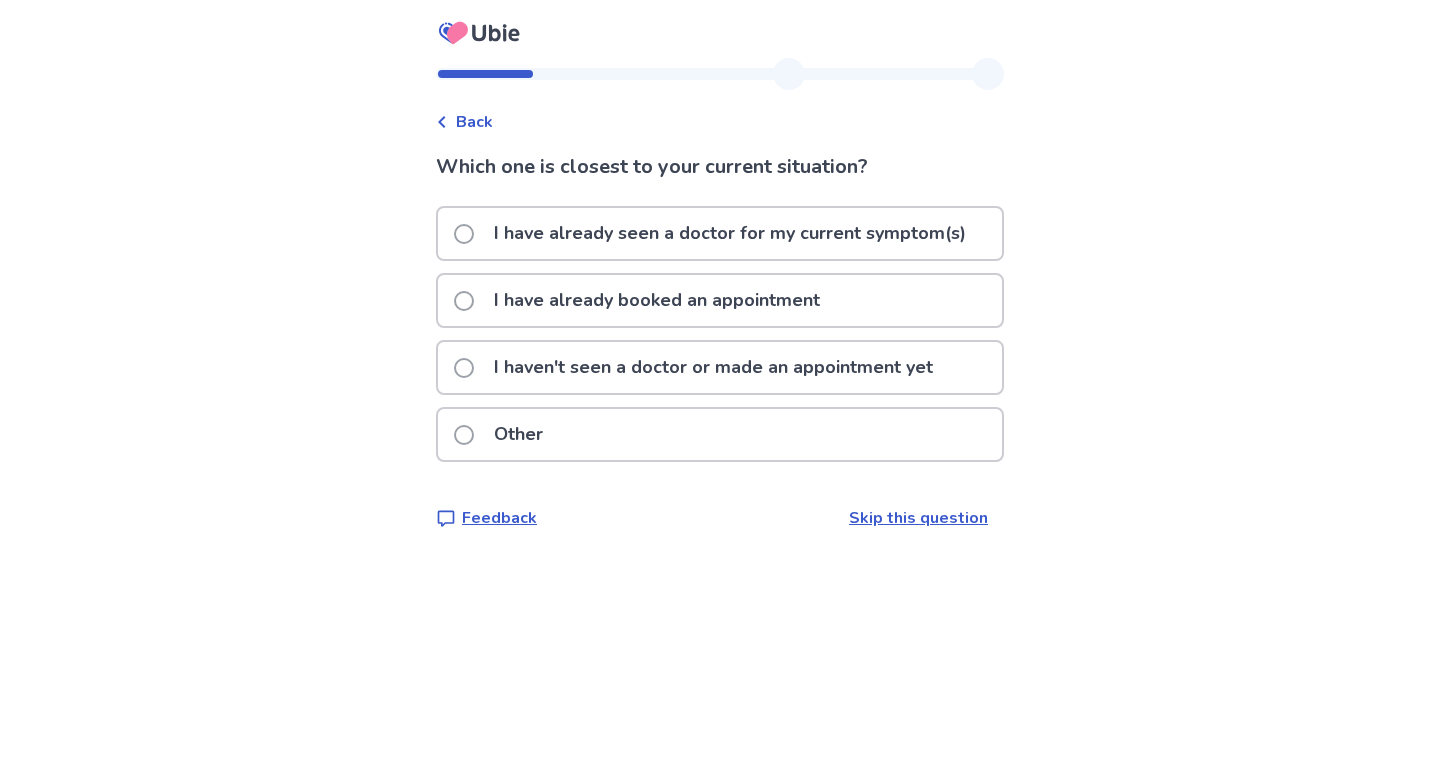 click on "I haven't seen a doctor or made an appointment yet" at bounding box center (713, 367) 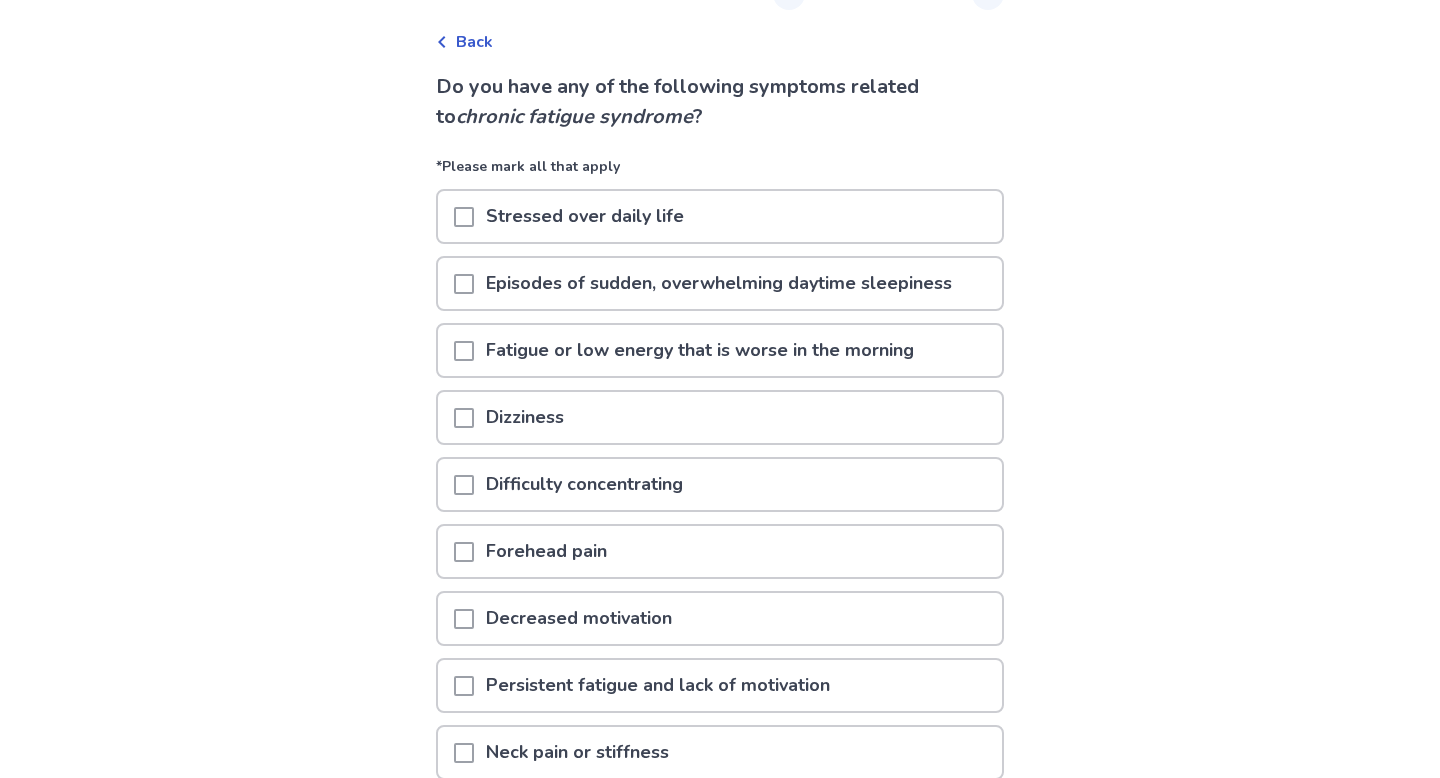 scroll, scrollTop: 81, scrollLeft: 0, axis: vertical 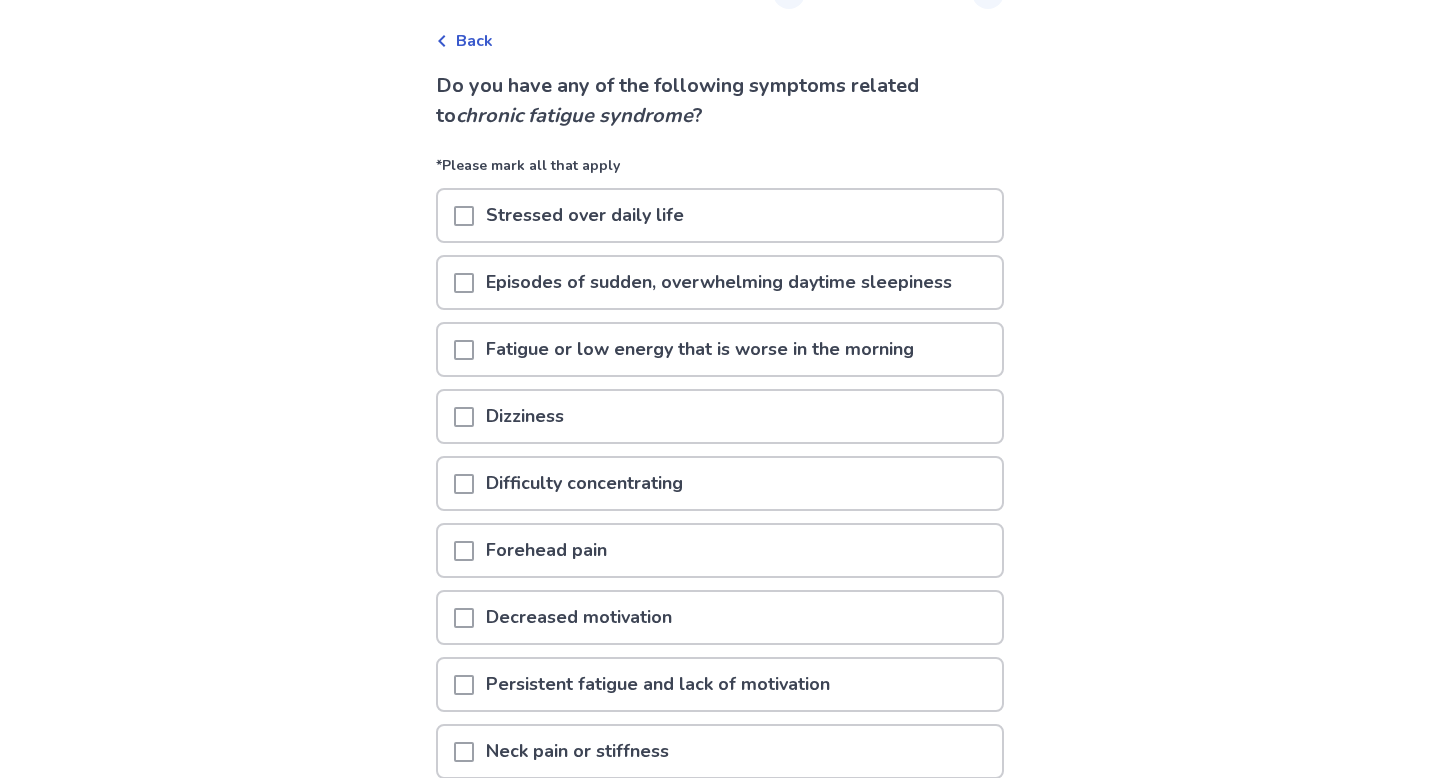 click on "Episodes of sudden, overwhelming daytime sleepiness" at bounding box center [719, 282] 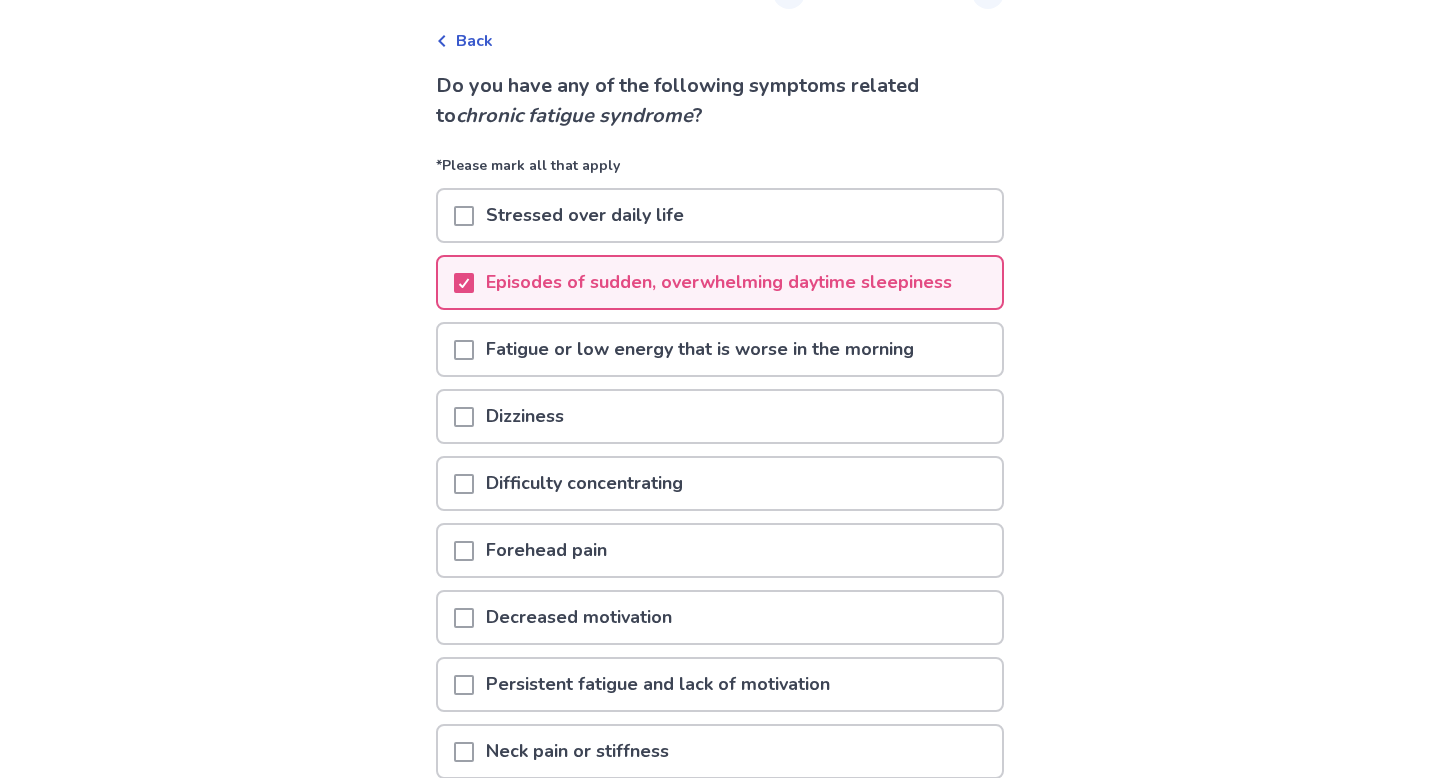 click on "Fatigue or low energy that is worse in the morning" at bounding box center (700, 349) 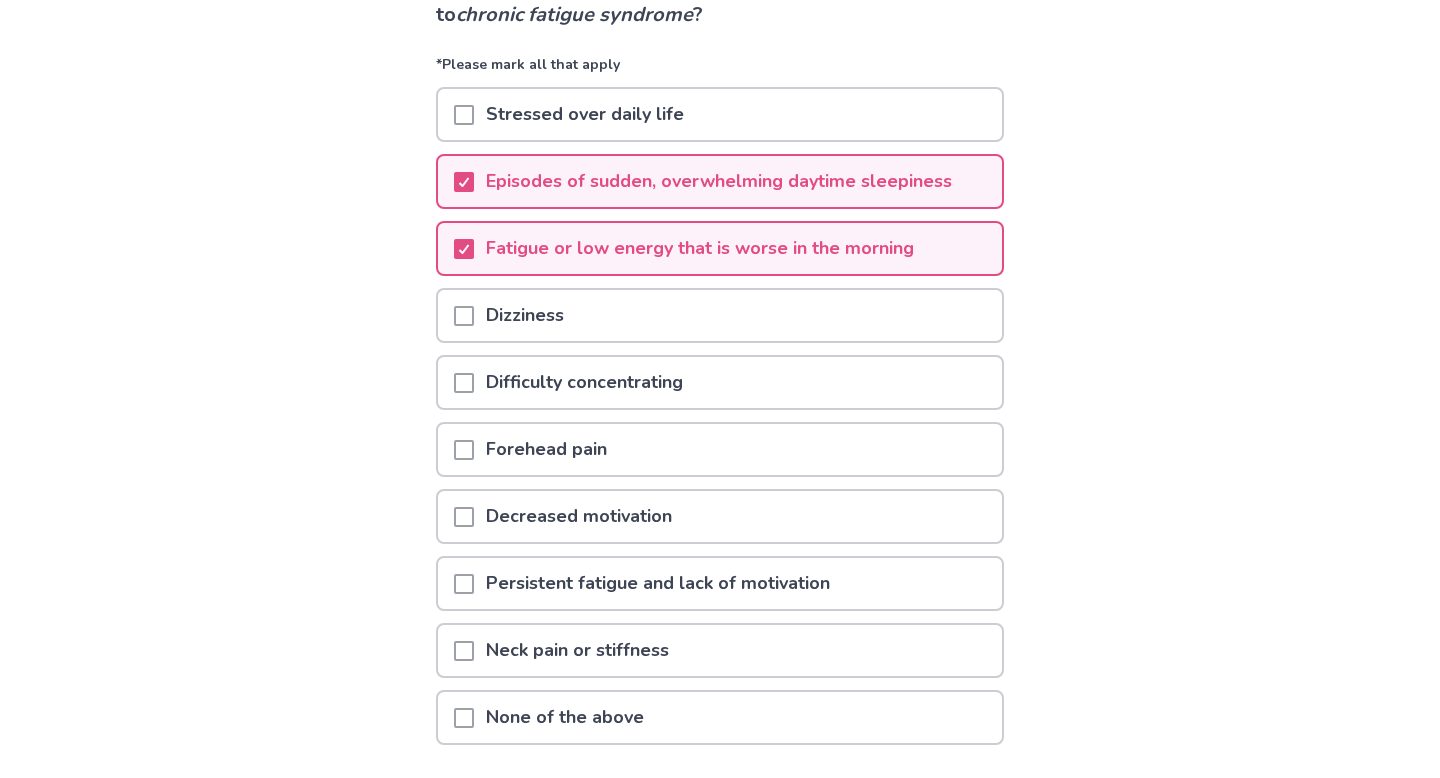 scroll, scrollTop: 188, scrollLeft: 0, axis: vertical 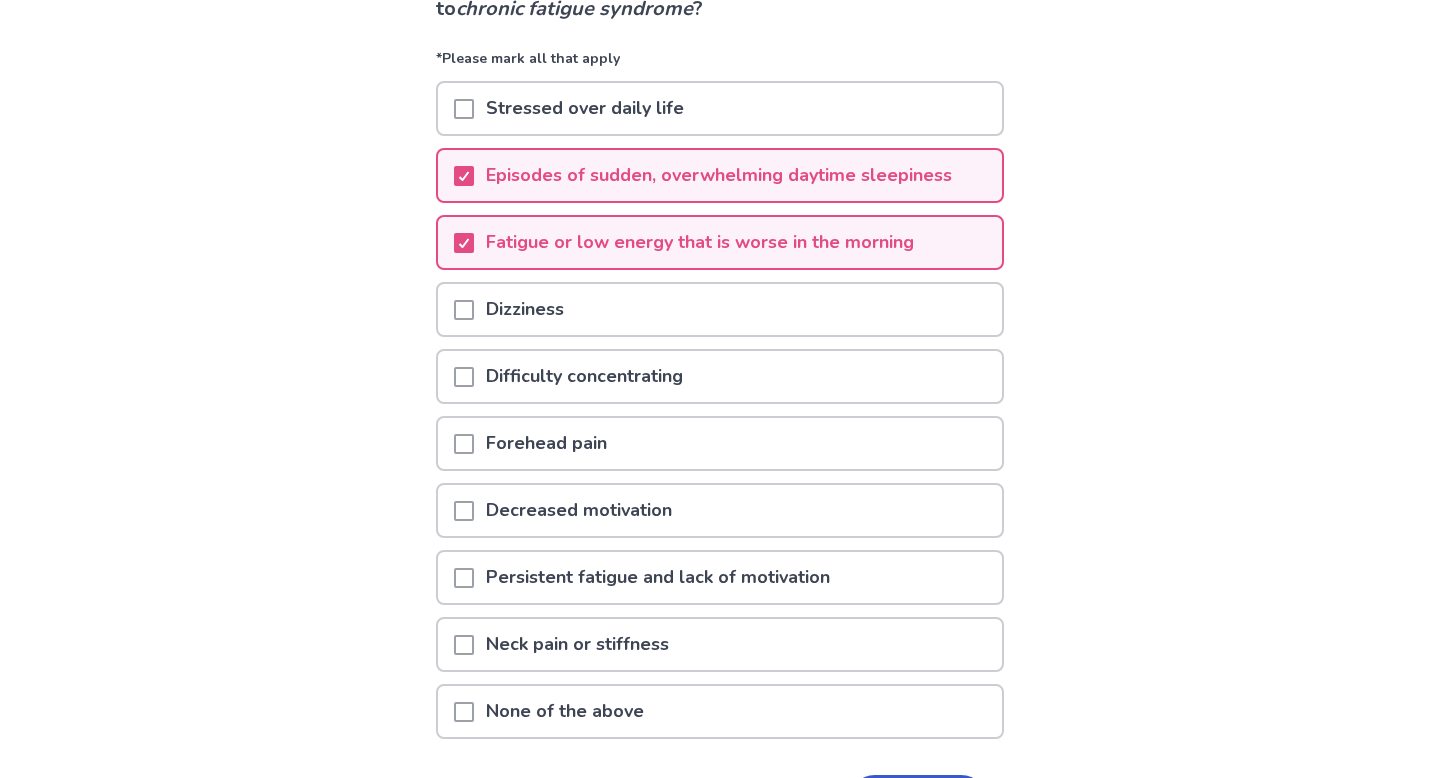 click on "Forehead pain" at bounding box center (720, 443) 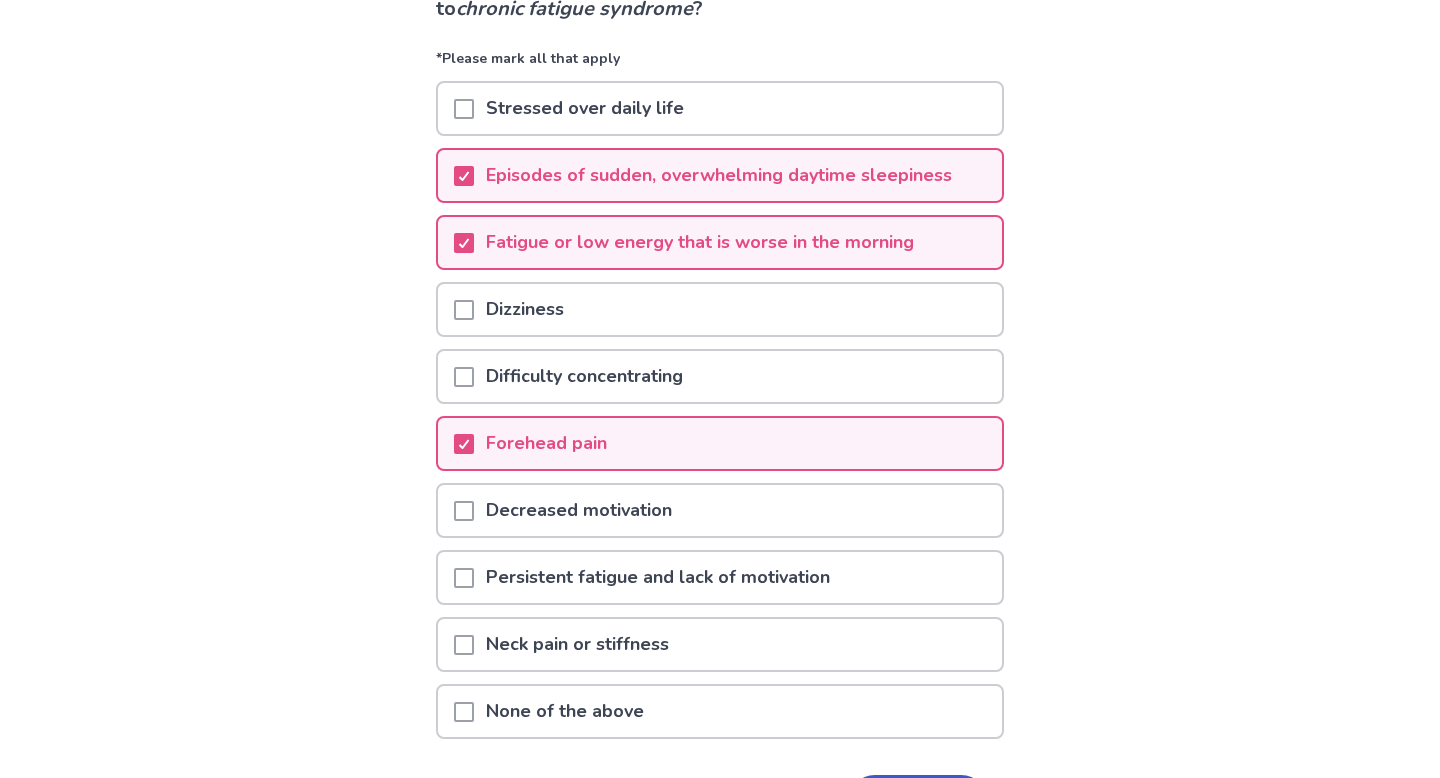 click on "Persistent fatigue and lack of motivation" at bounding box center (658, 577) 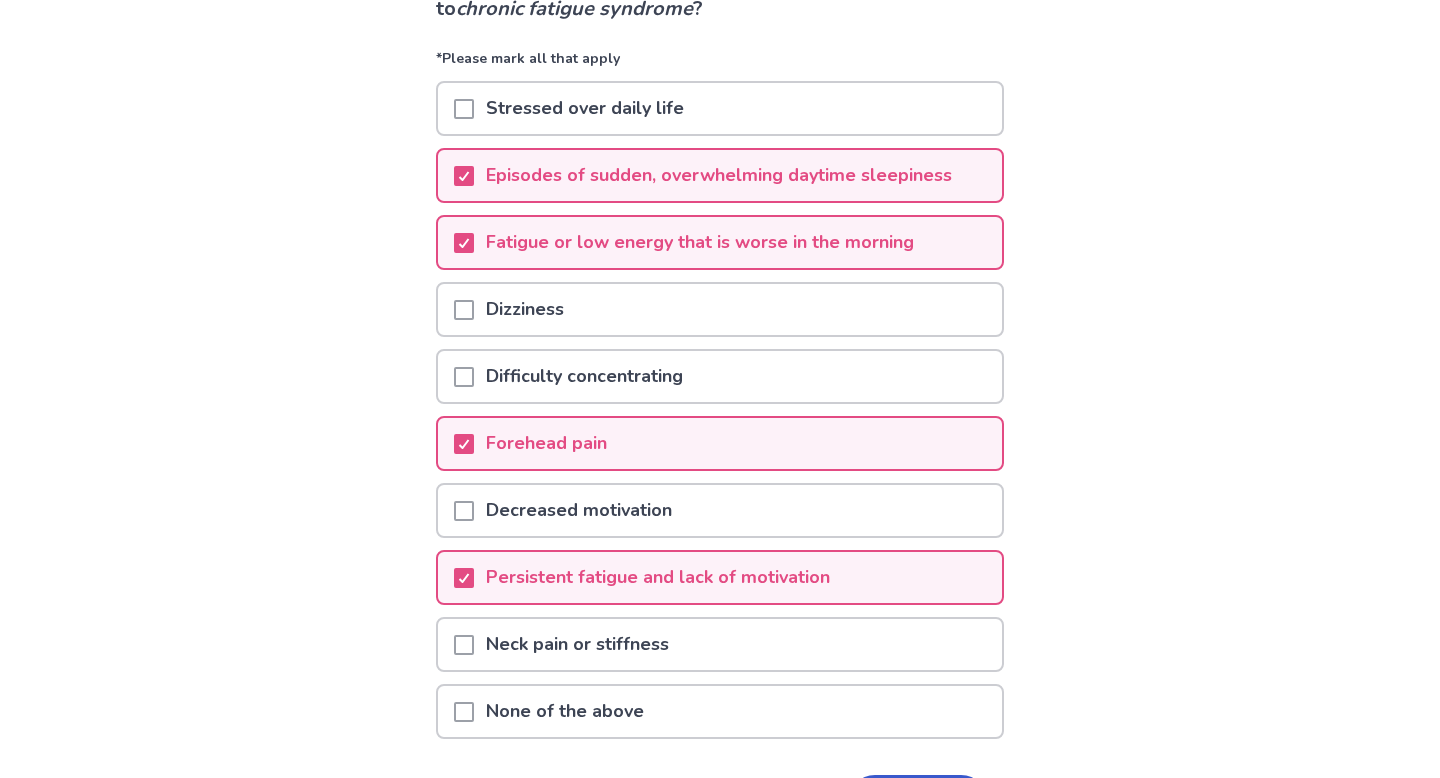 click on "Persistent fatigue and lack of motivation" at bounding box center [658, 577] 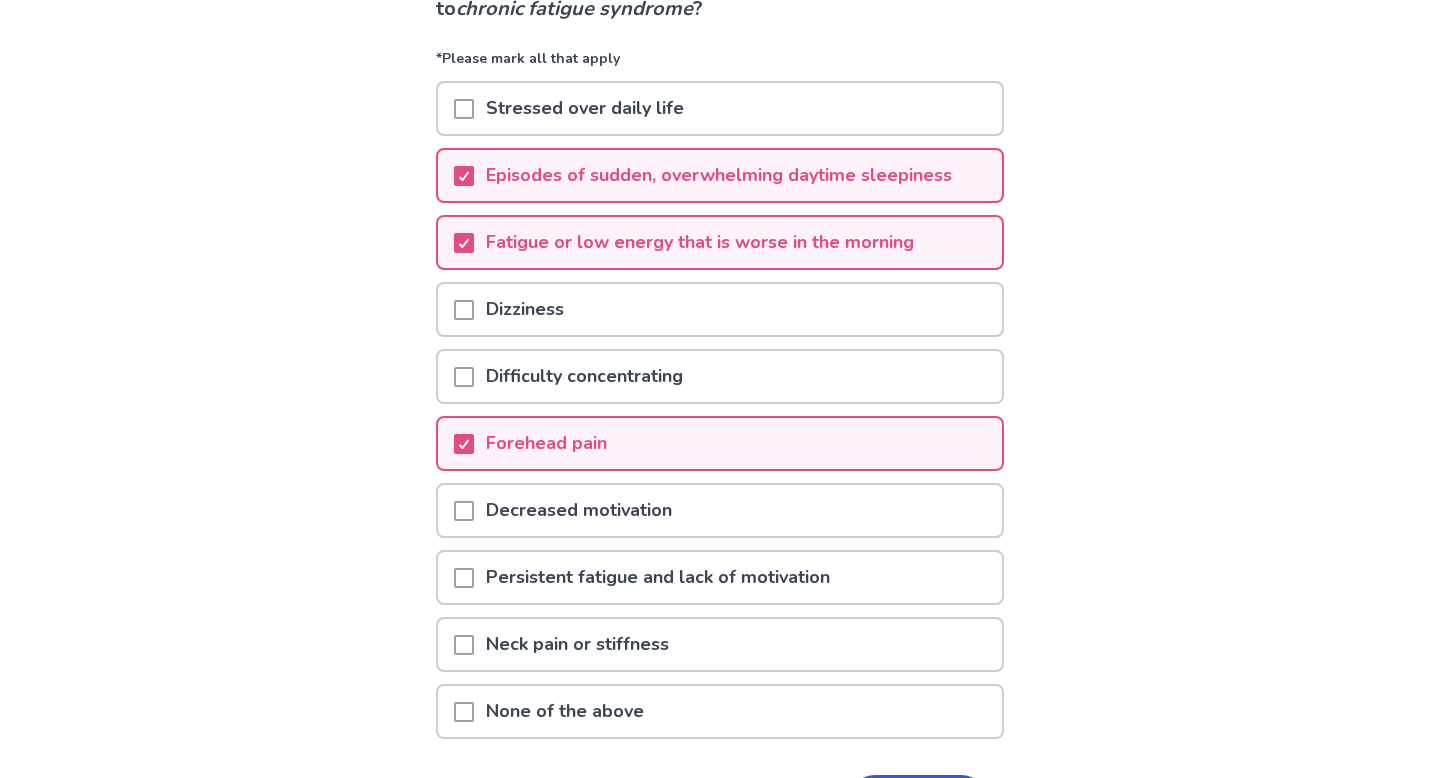 click on "Decreased motivation" at bounding box center [720, 510] 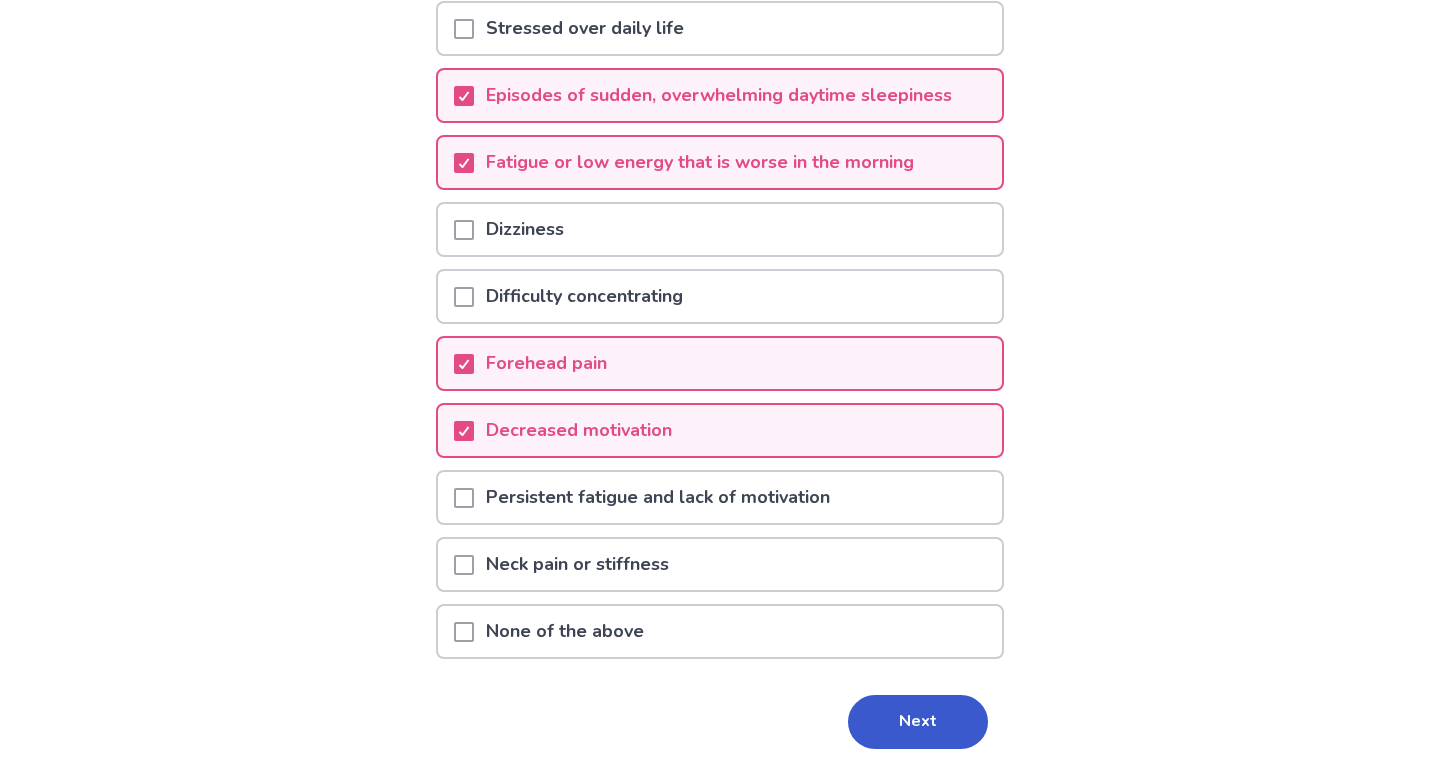 scroll, scrollTop: 269, scrollLeft: 0, axis: vertical 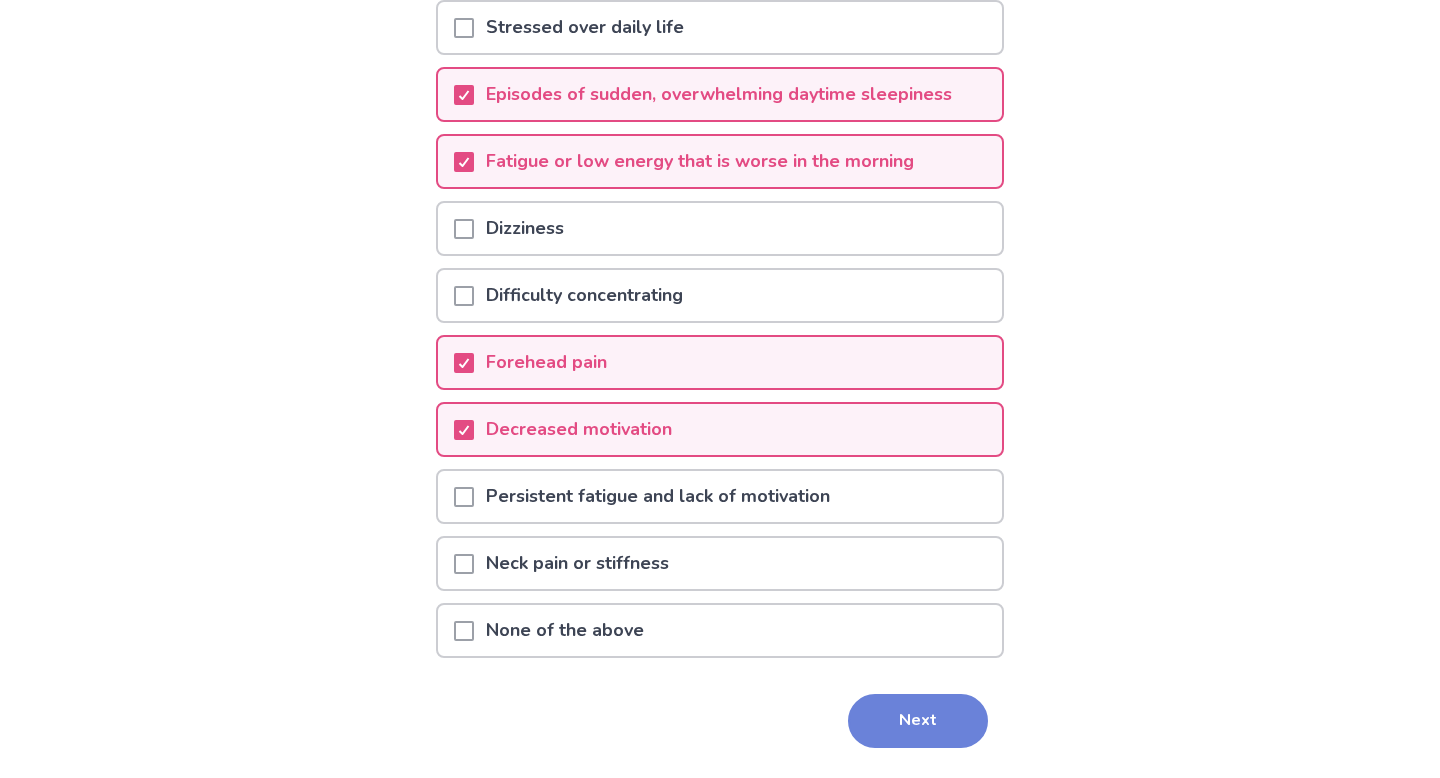 click on "Next" at bounding box center [918, 721] 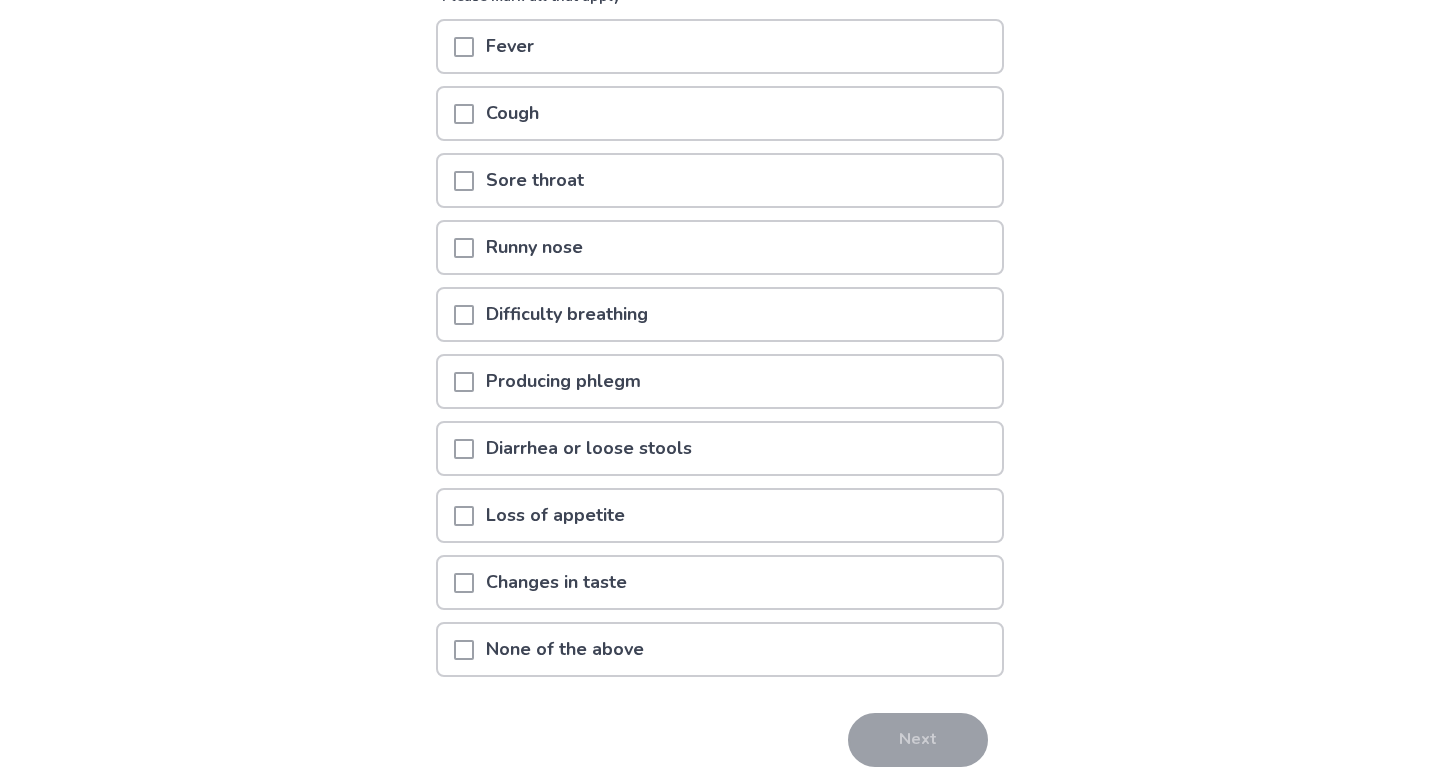 scroll, scrollTop: 252, scrollLeft: 0, axis: vertical 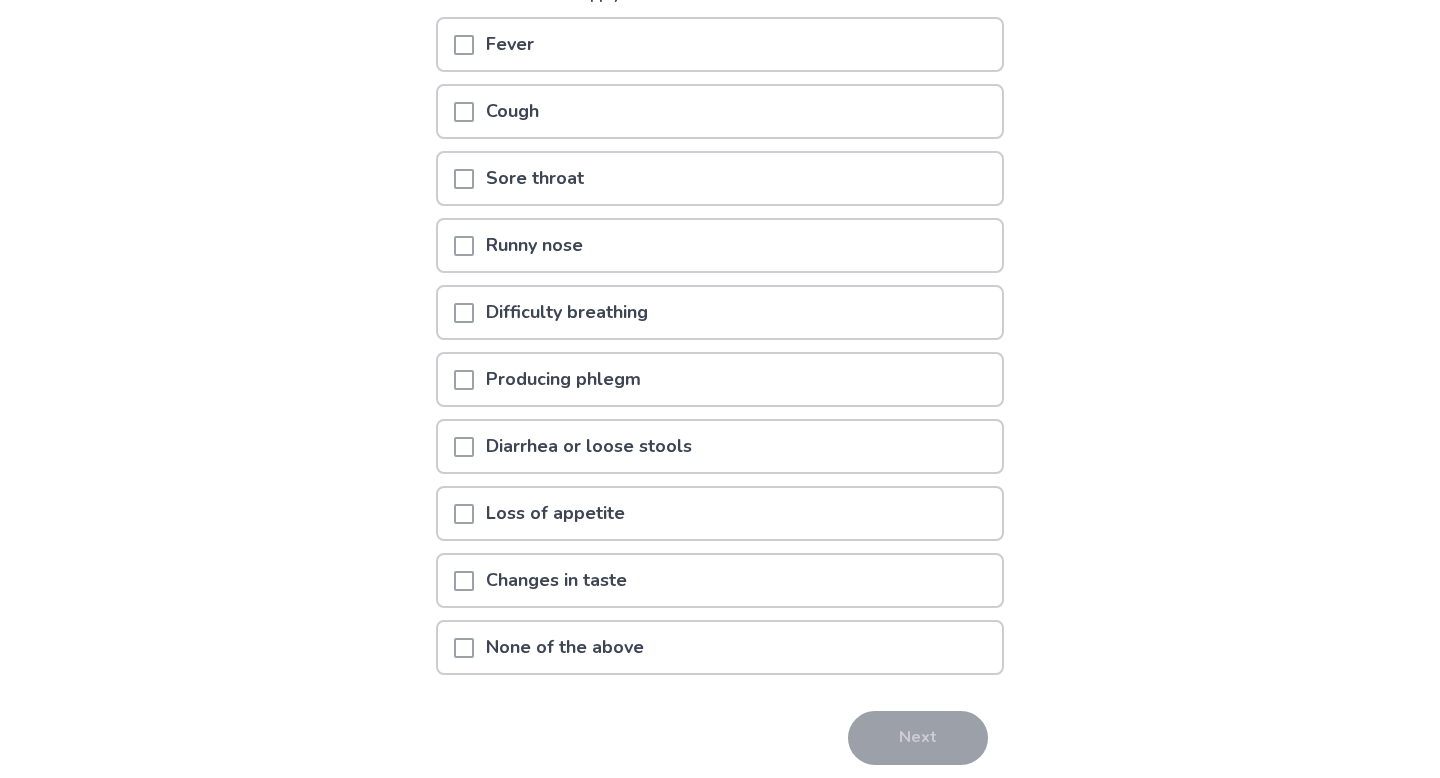 click on "None of the above" at bounding box center [720, 647] 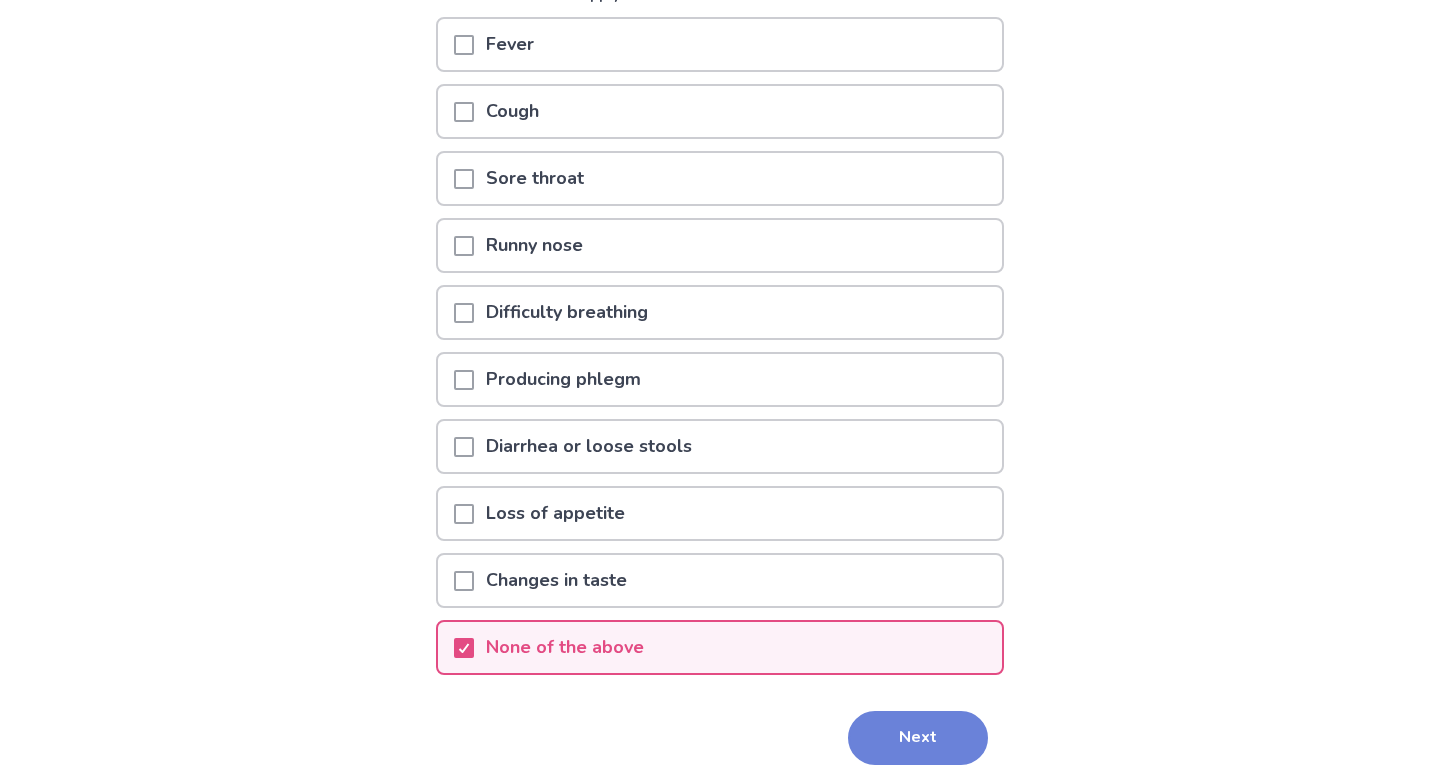 click on "Next" at bounding box center [918, 738] 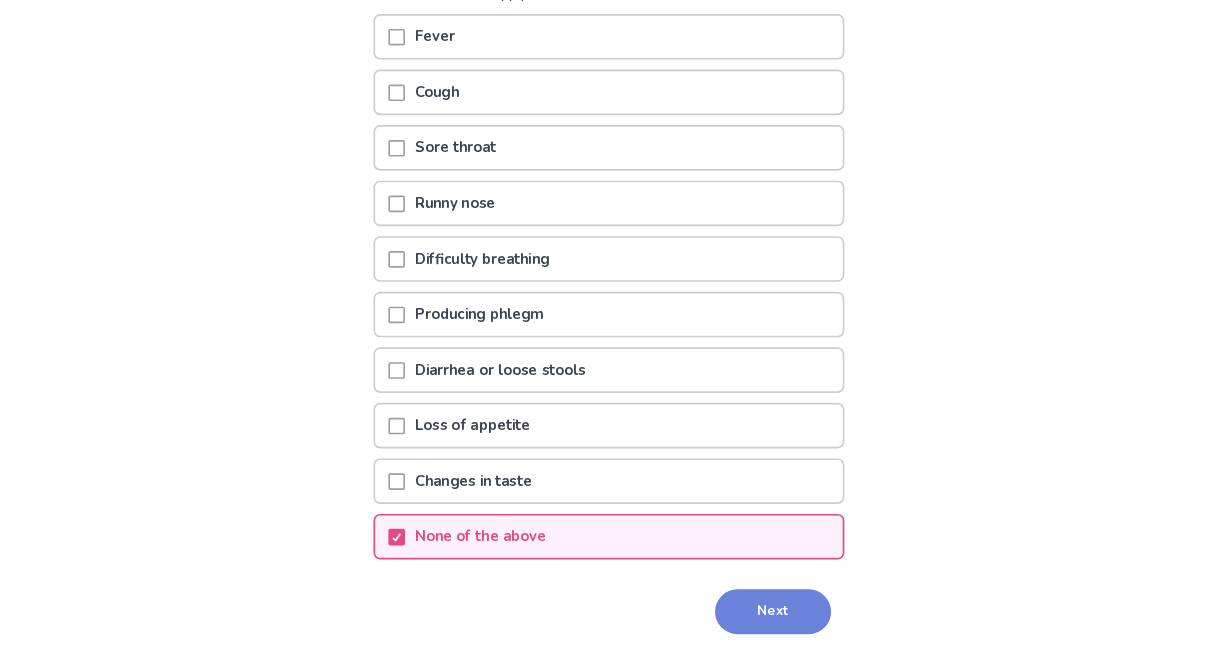 scroll, scrollTop: 0, scrollLeft: 0, axis: both 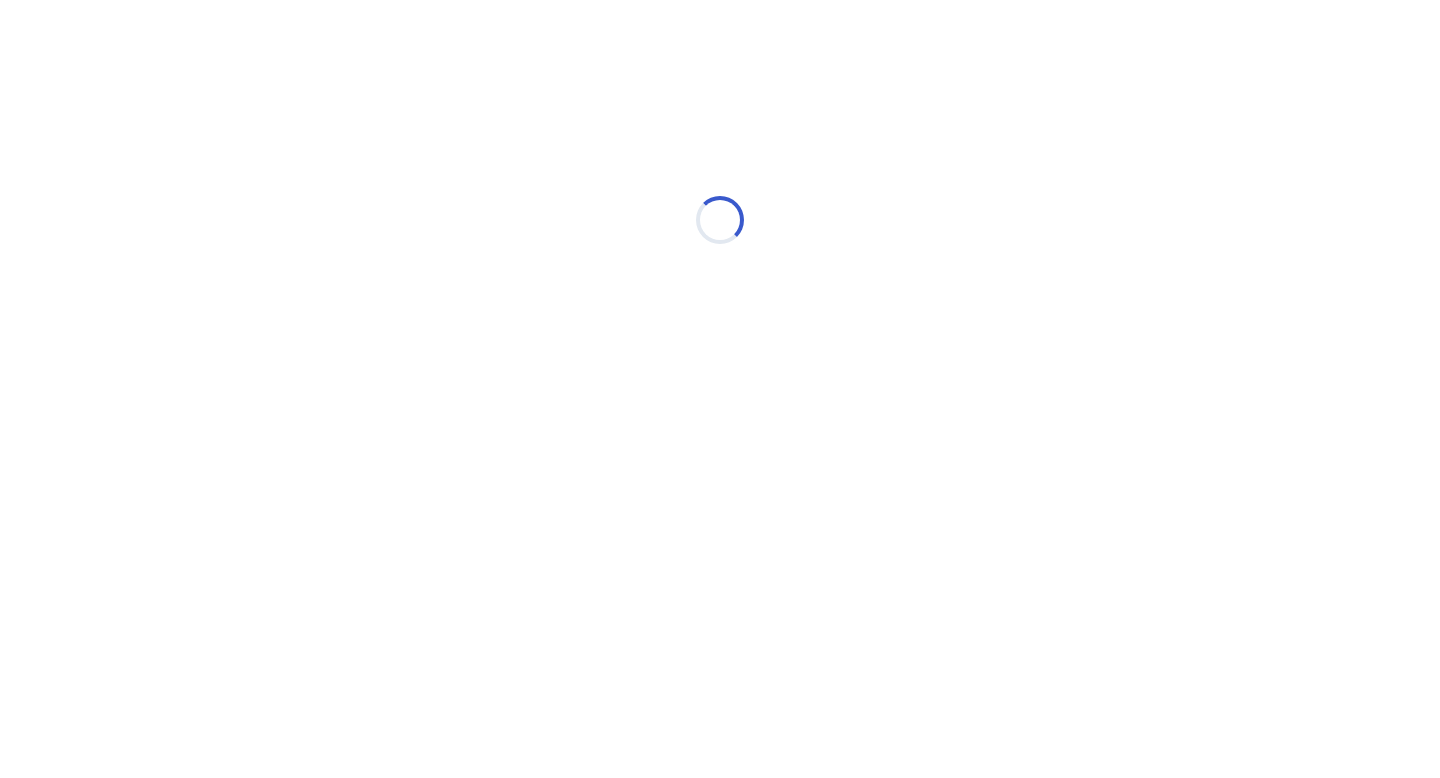 select on "*" 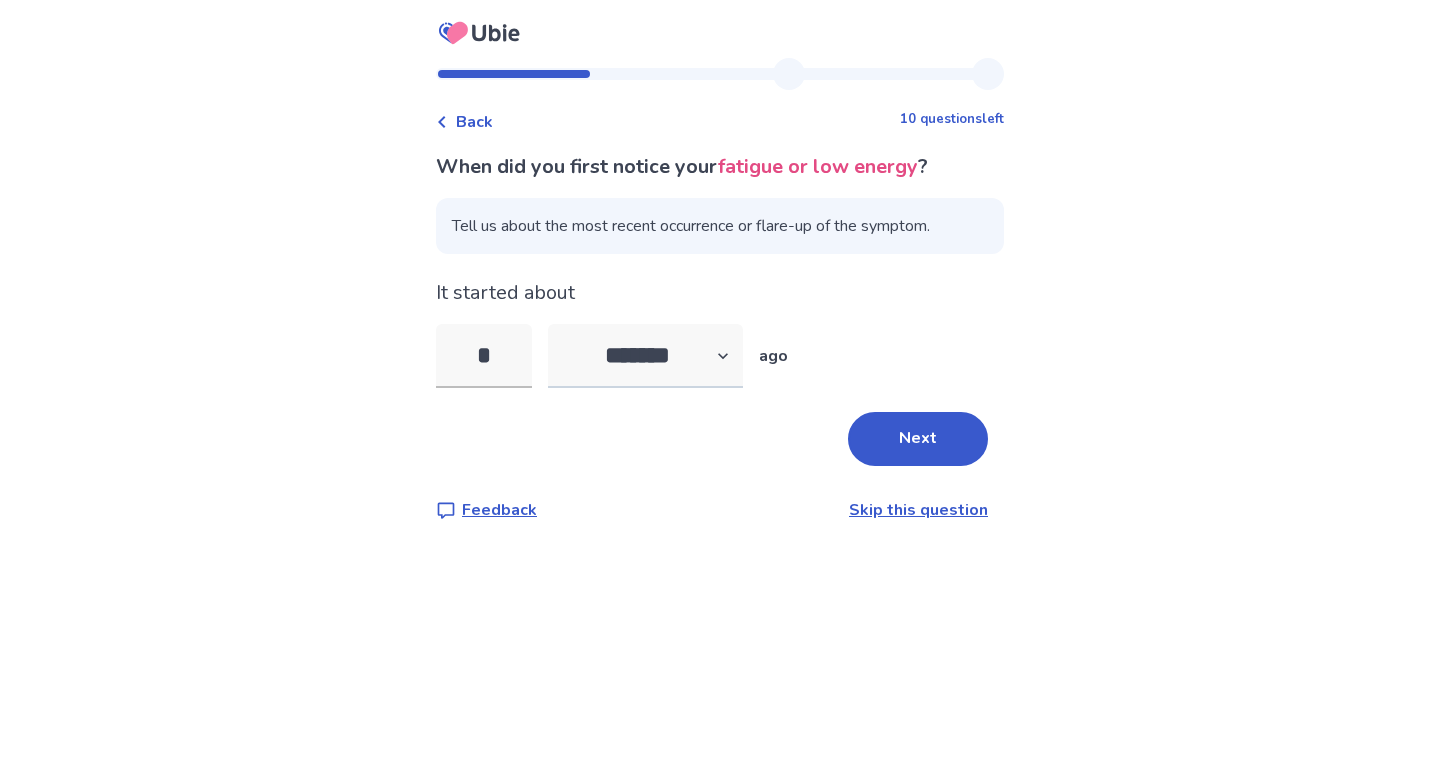type on "*" 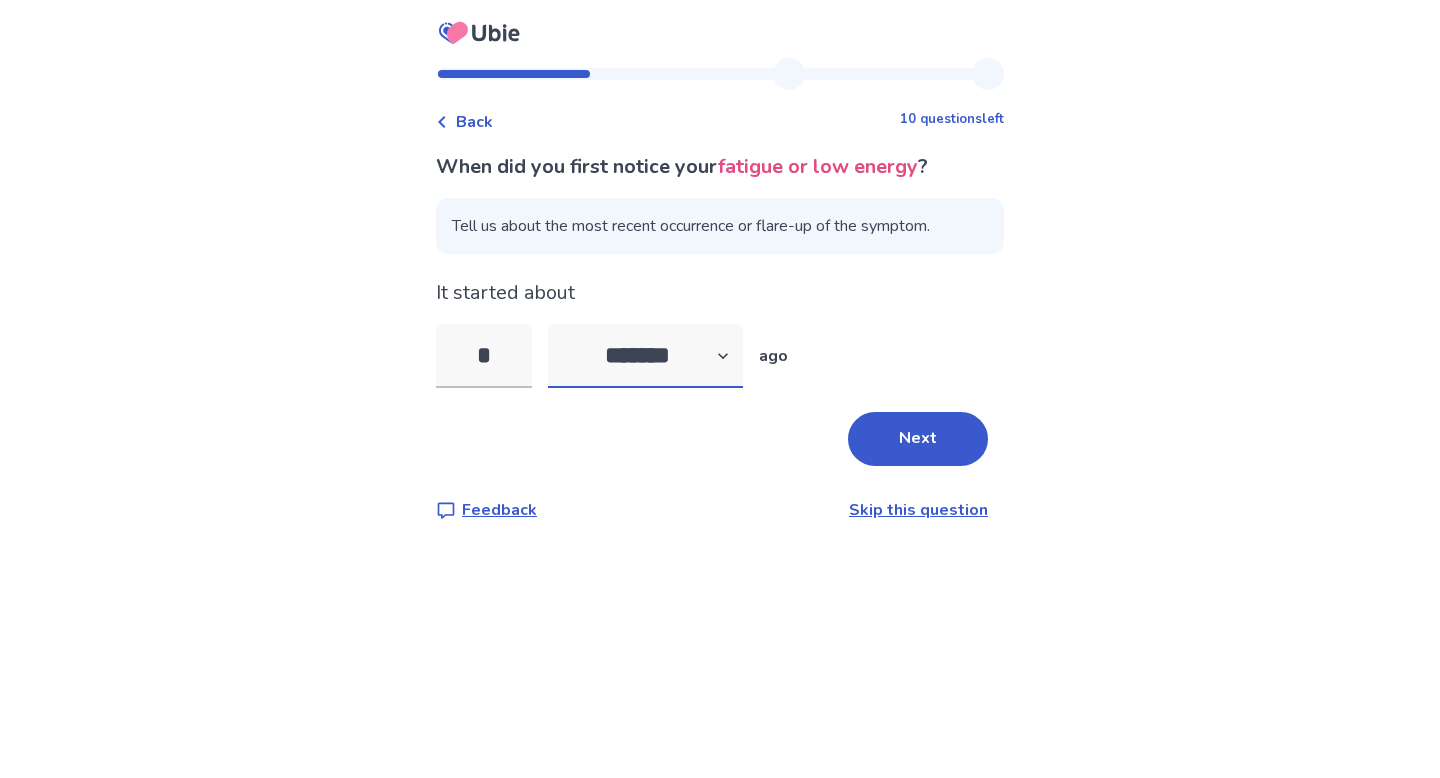 click on "******* ****** ******* ******** *******" at bounding box center [645, 356] 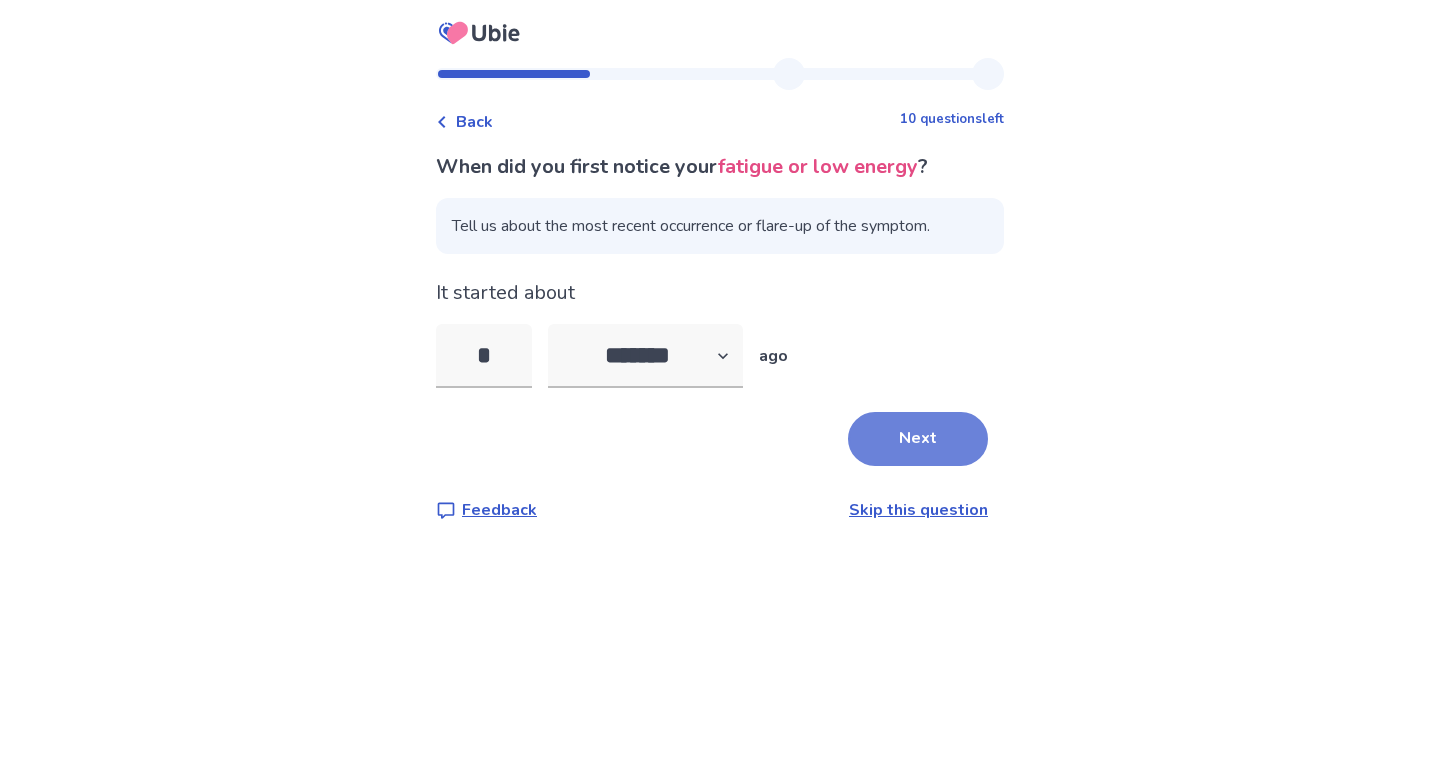 click on "Next" at bounding box center (918, 439) 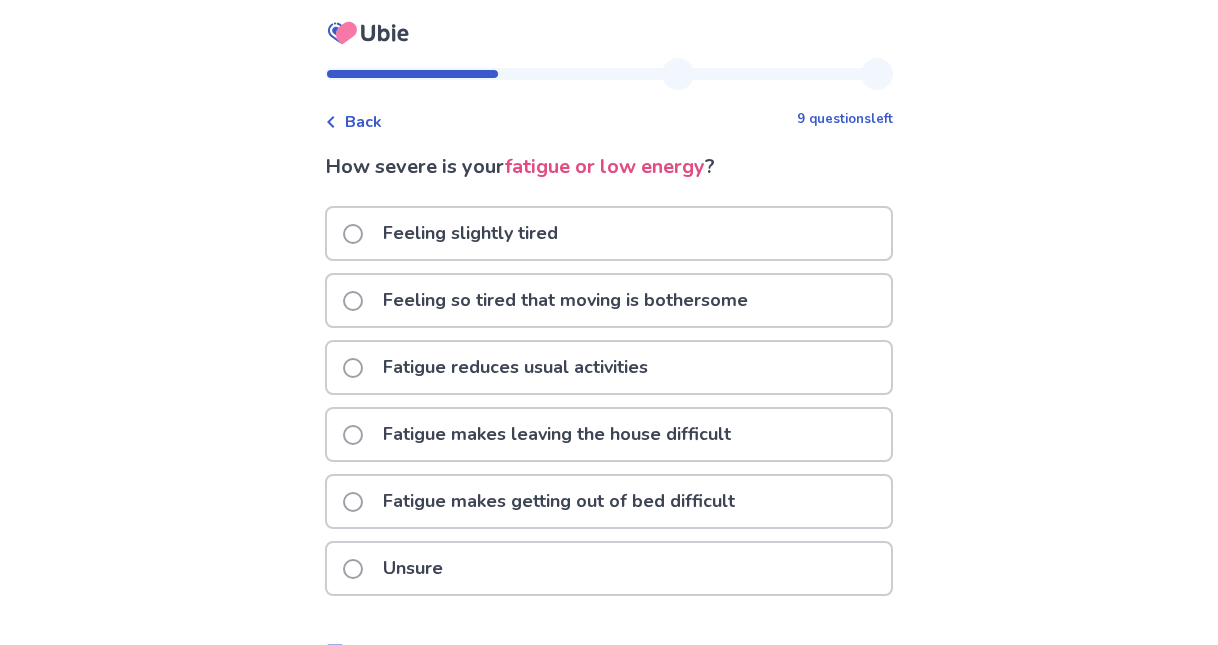 click on "Feeling so tired that moving is bothersome" at bounding box center [565, 300] 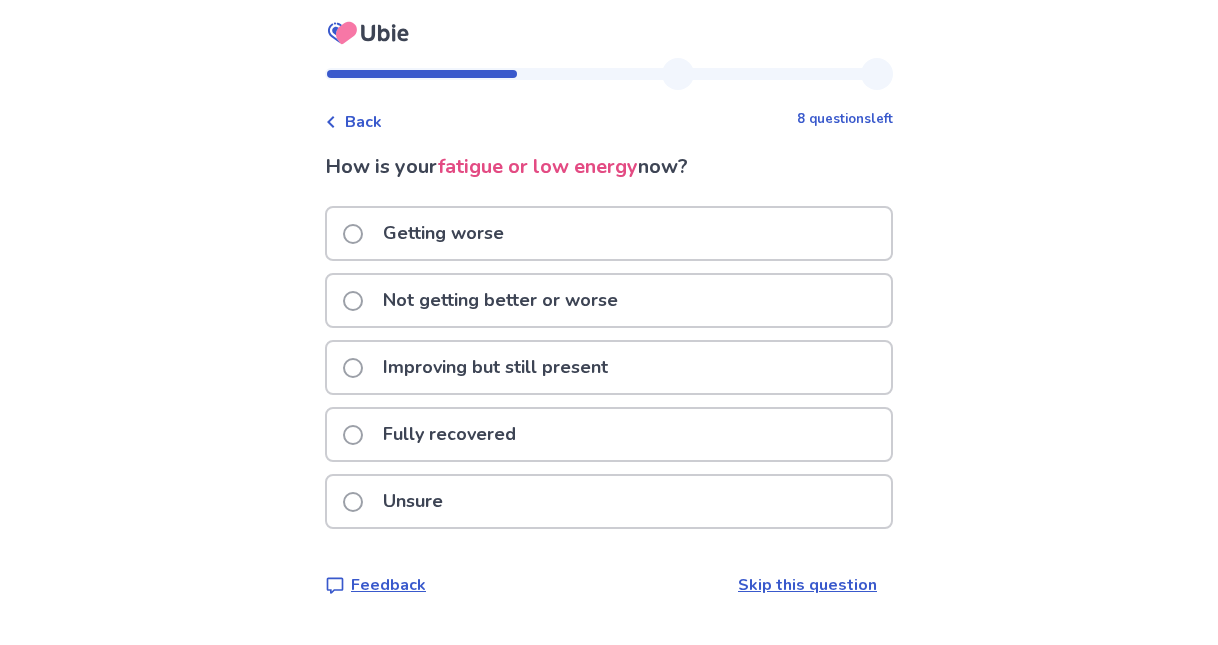 click on "Not getting better or worse" at bounding box center (500, 300) 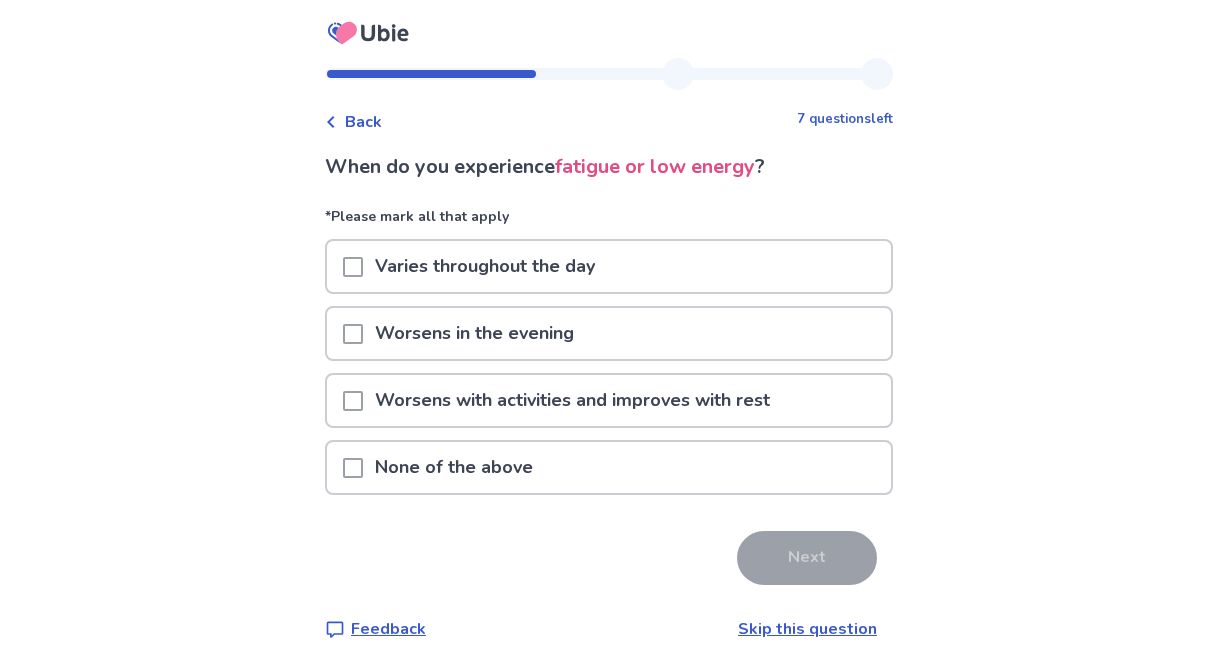click on "Varies throughout the day" at bounding box center [485, 266] 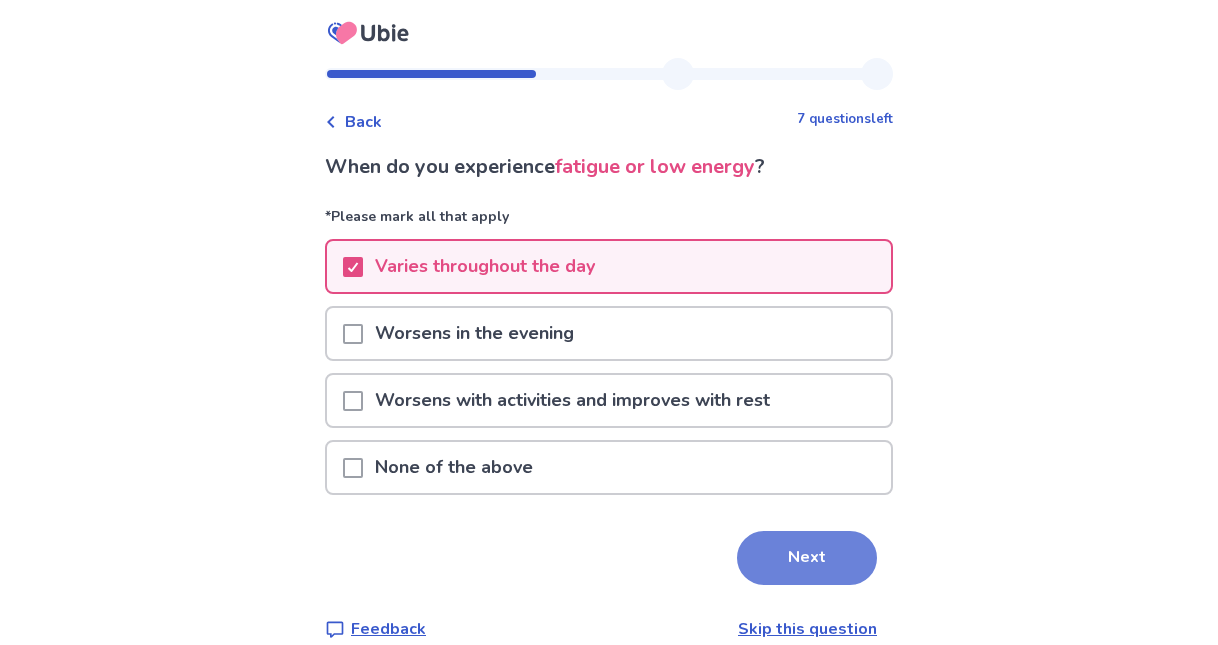 click on "Next" at bounding box center (807, 558) 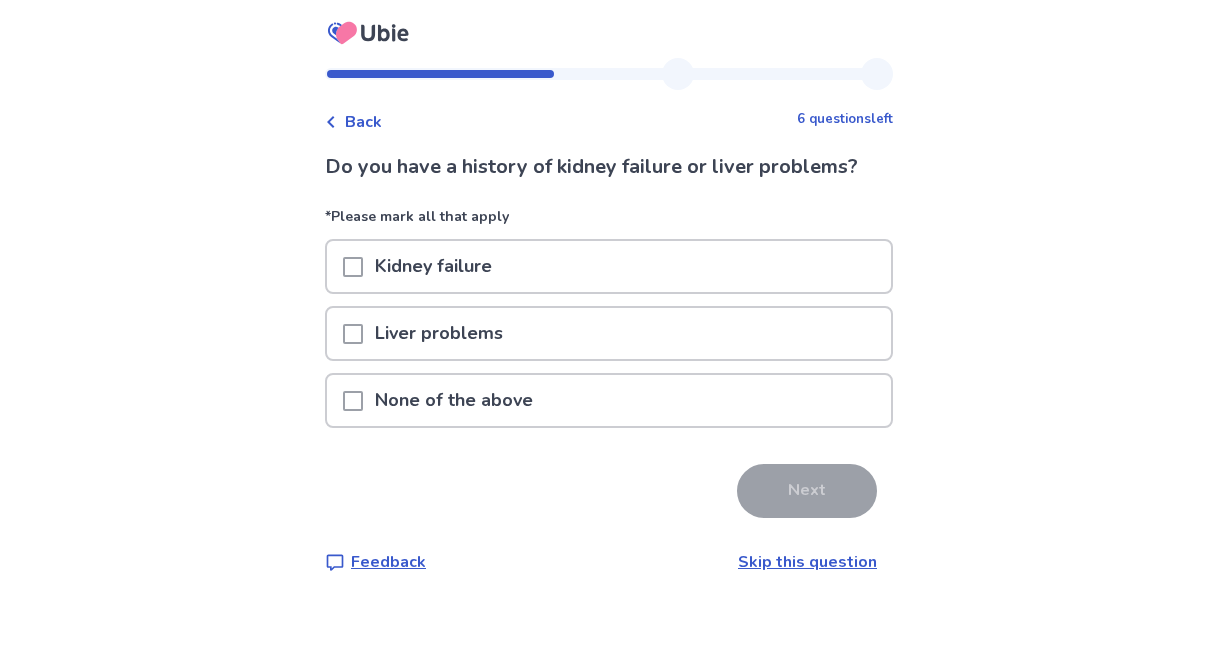 click on "None of the above" at bounding box center (609, 400) 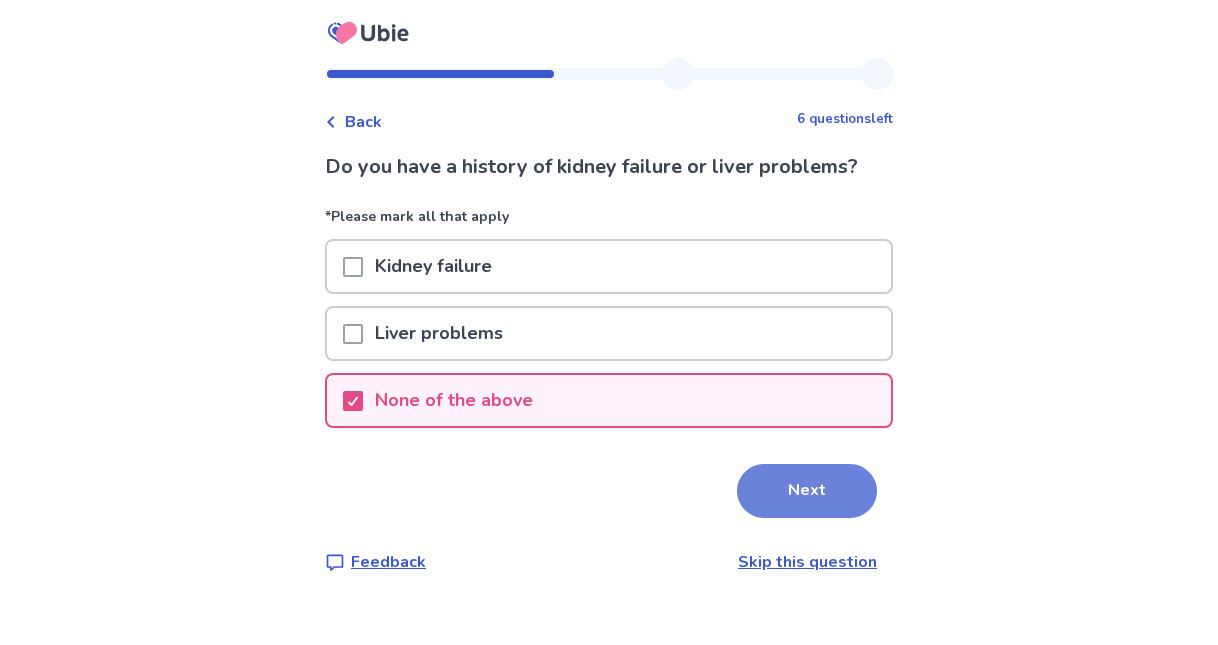 click on "Next" at bounding box center (807, 491) 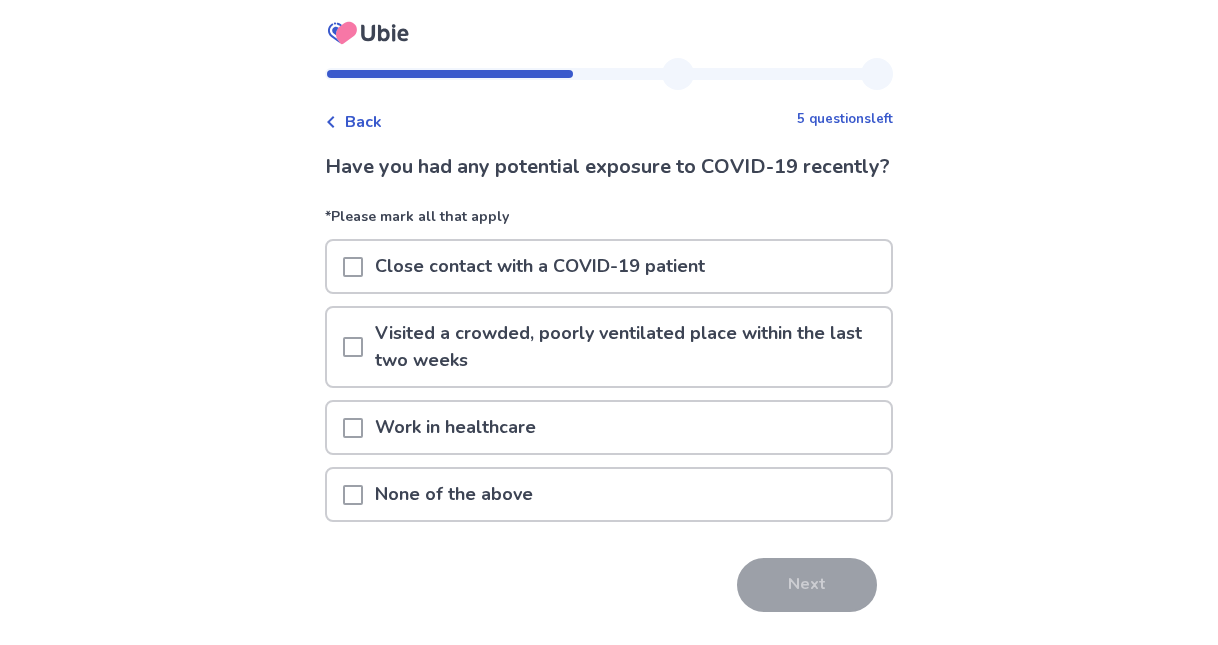 click on "None of the above" at bounding box center (609, 494) 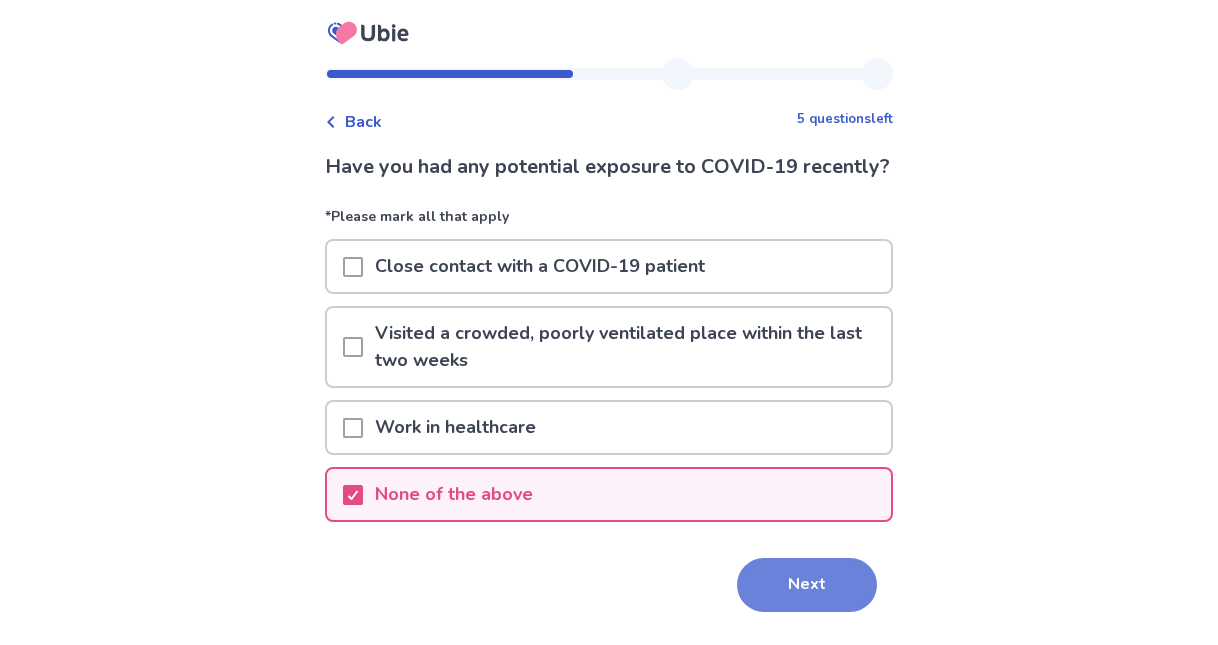 click on "Next" at bounding box center [807, 585] 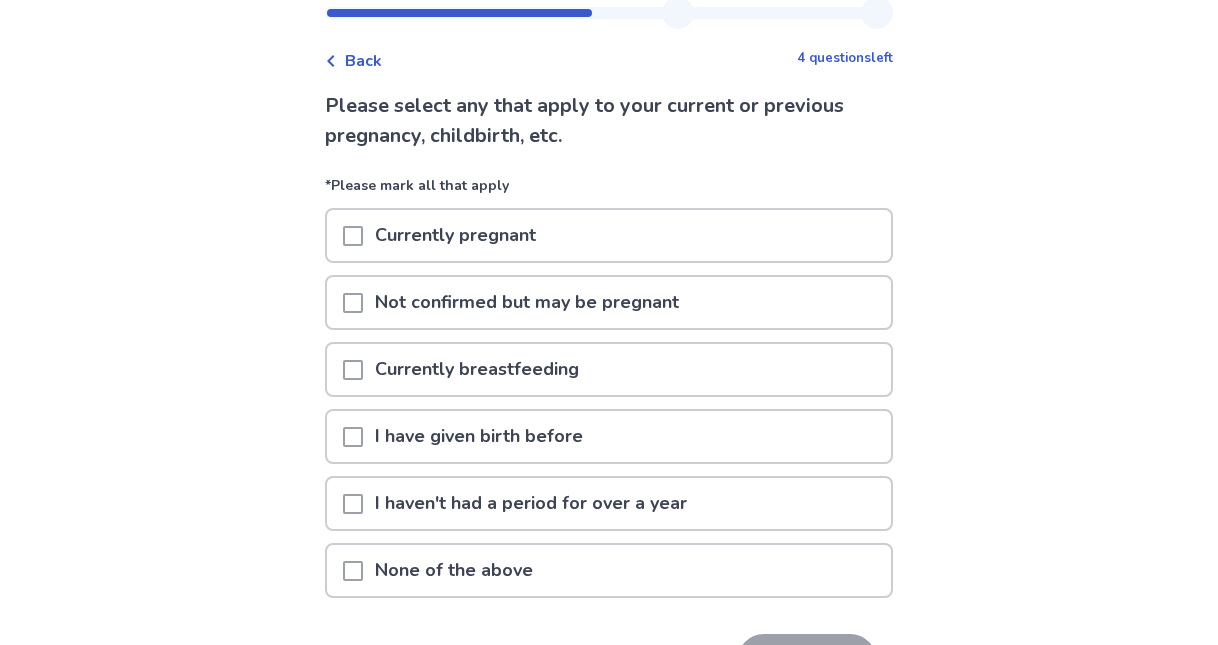 click on "None of the above" at bounding box center [609, 570] 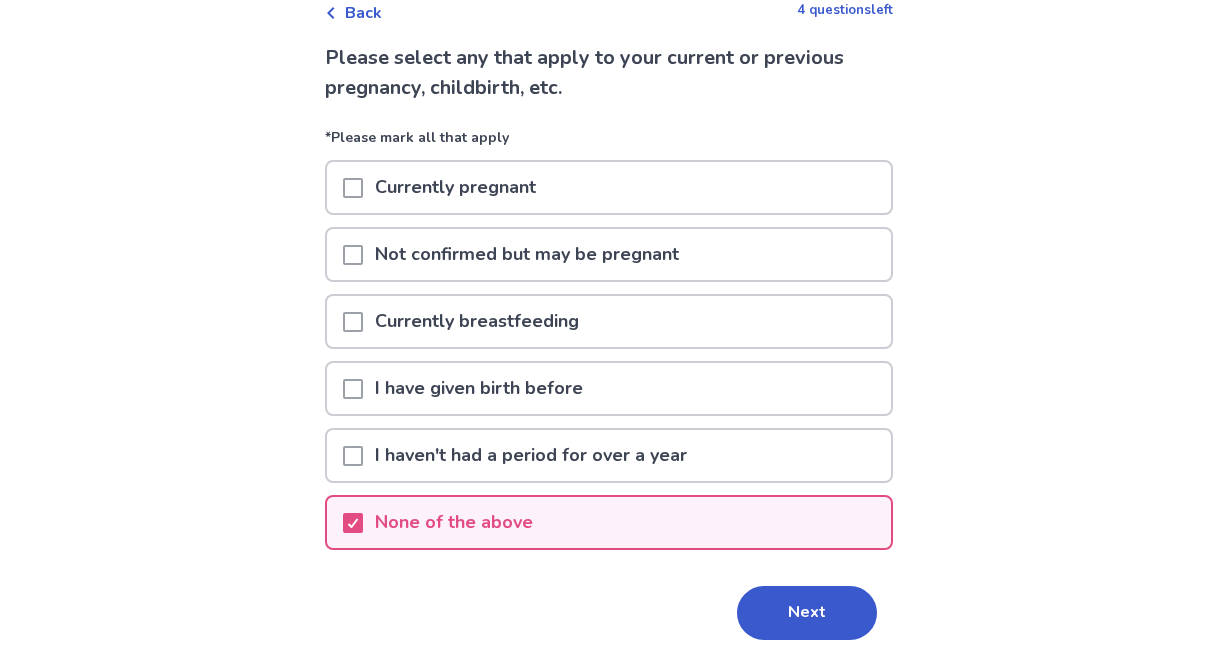 scroll, scrollTop: 112, scrollLeft: 0, axis: vertical 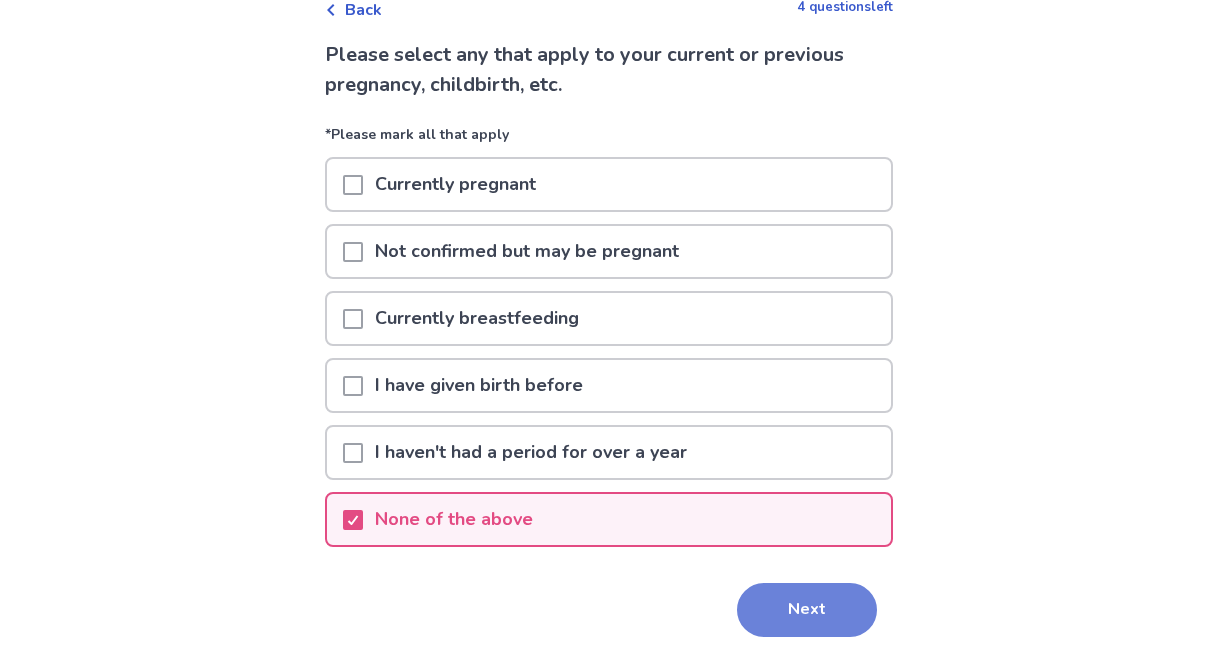click on "Next" at bounding box center [807, 610] 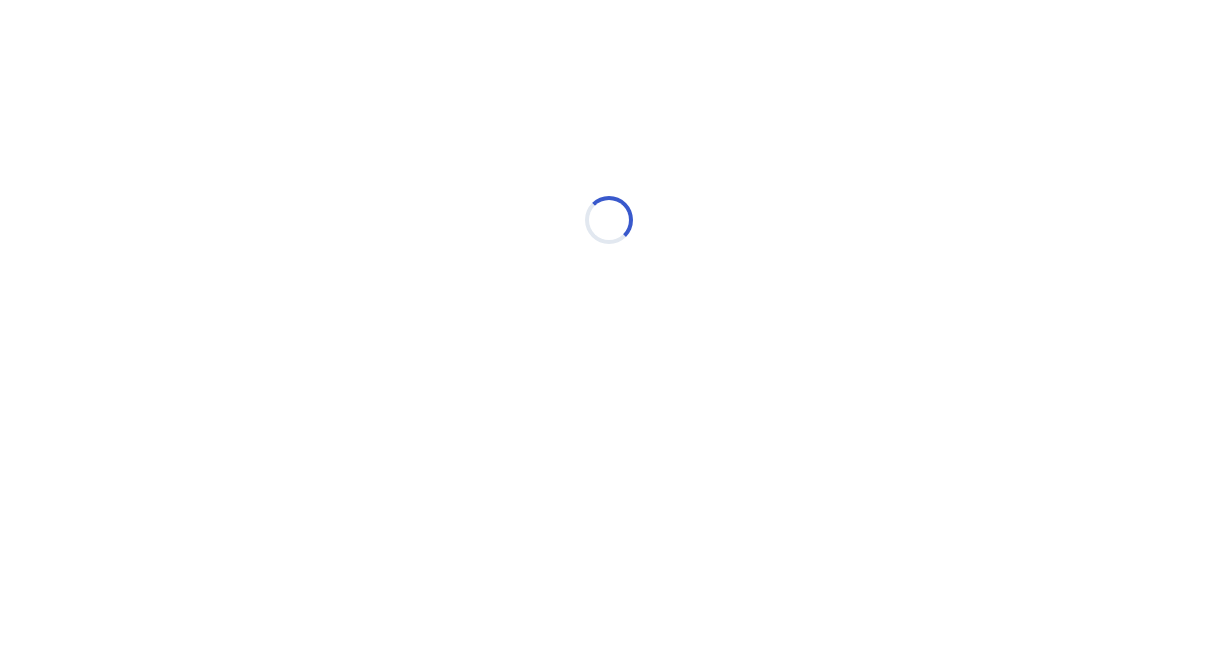 scroll, scrollTop: 0, scrollLeft: 0, axis: both 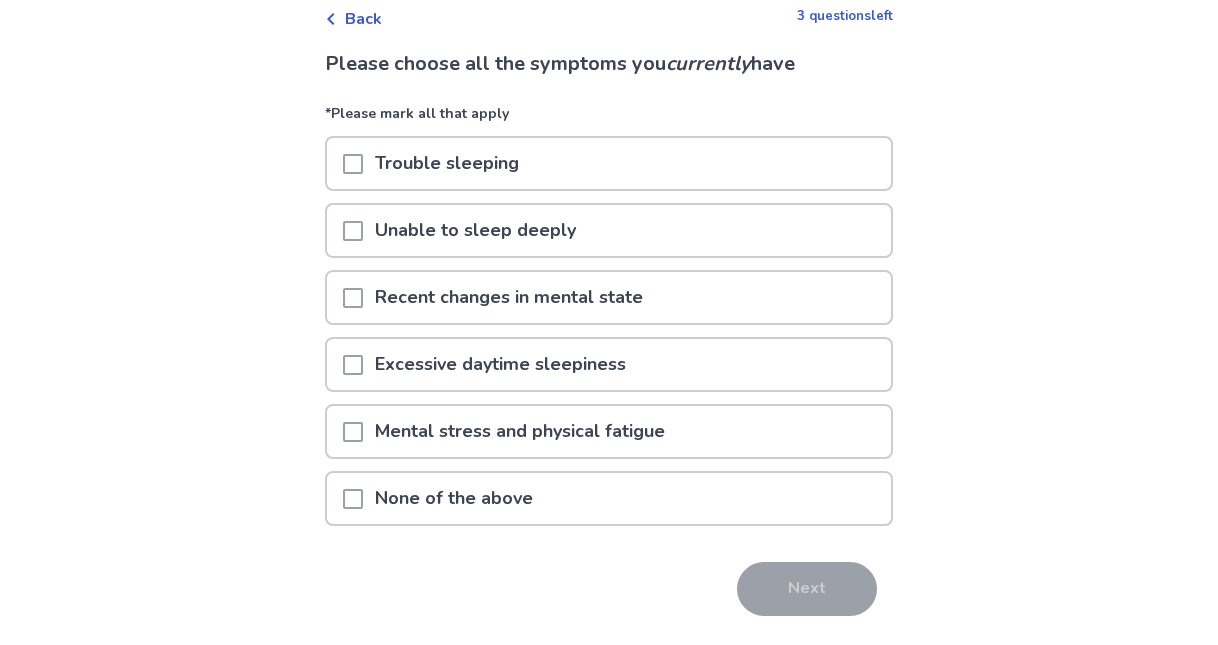 click on "Excessive daytime sleepiness" at bounding box center (609, 364) 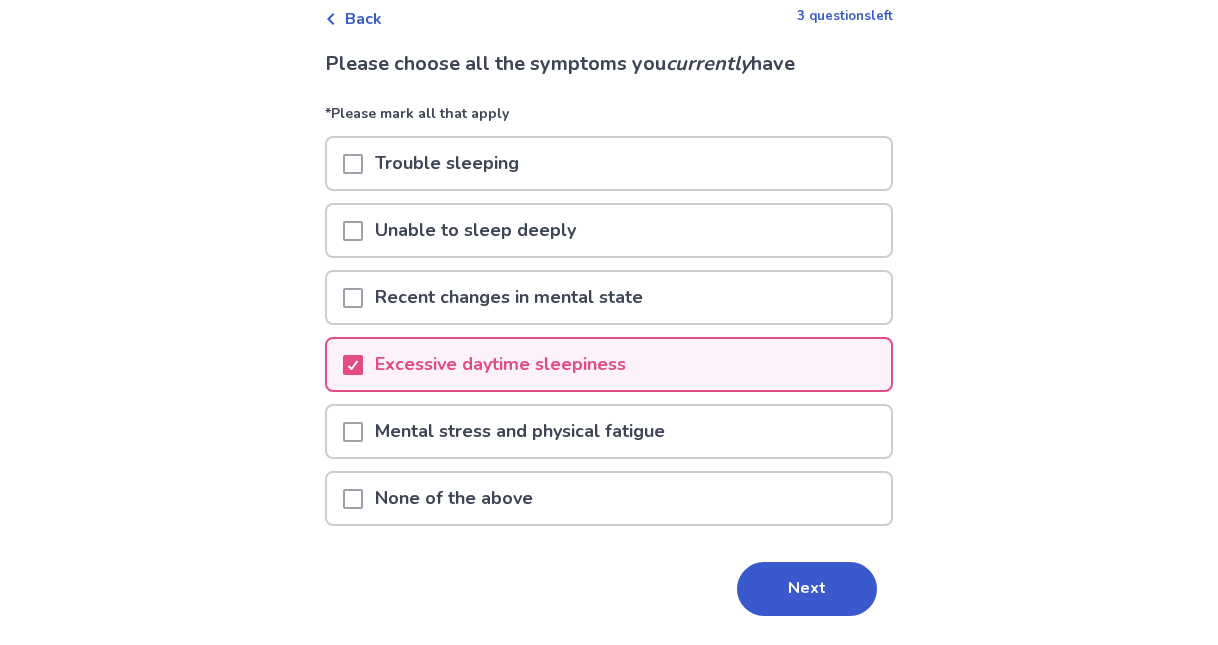 click on "Mental stress and physical fatigue" at bounding box center [609, 431] 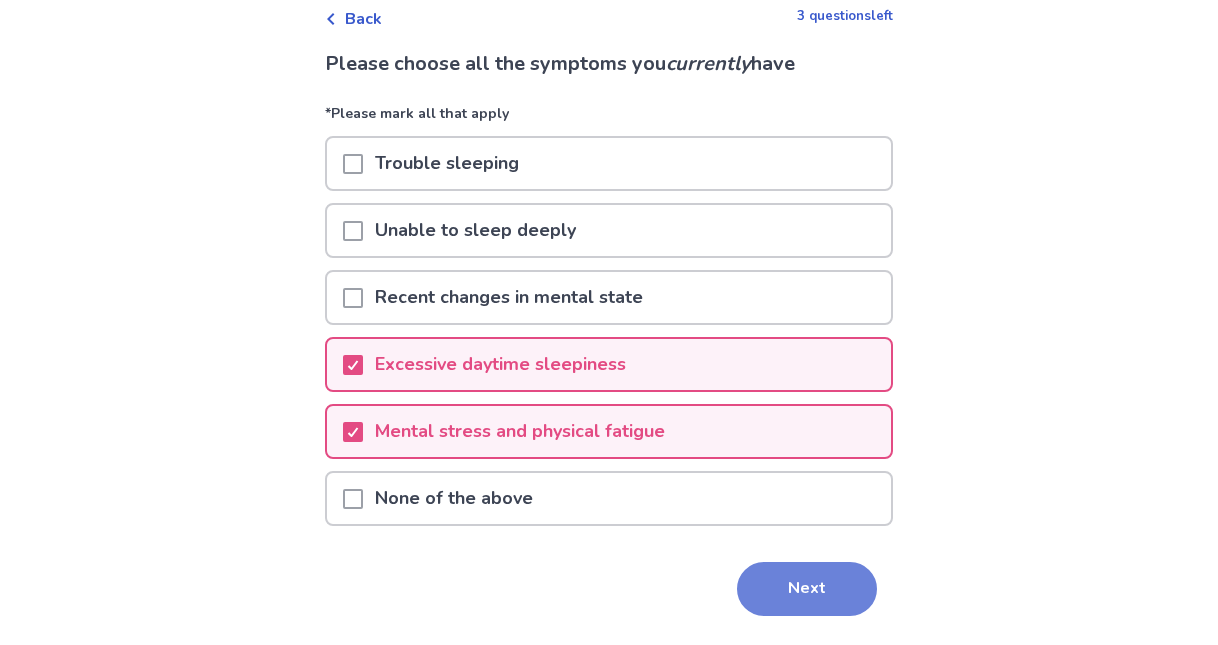 click on "Next" at bounding box center [807, 589] 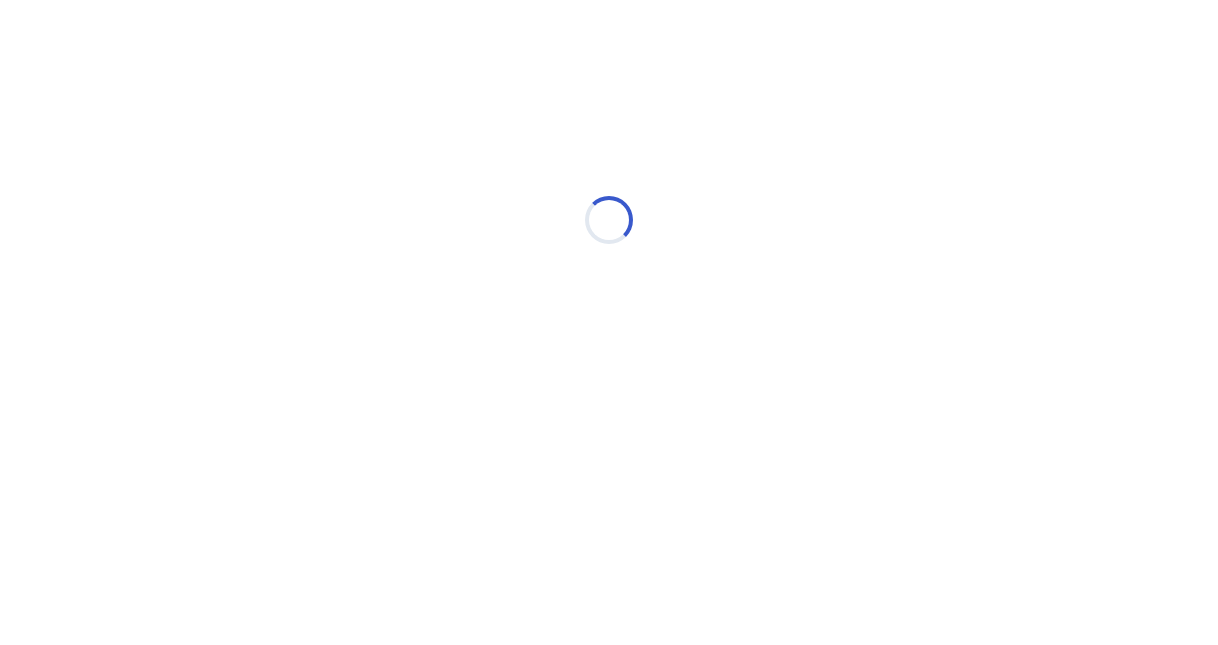 scroll, scrollTop: 0, scrollLeft: 0, axis: both 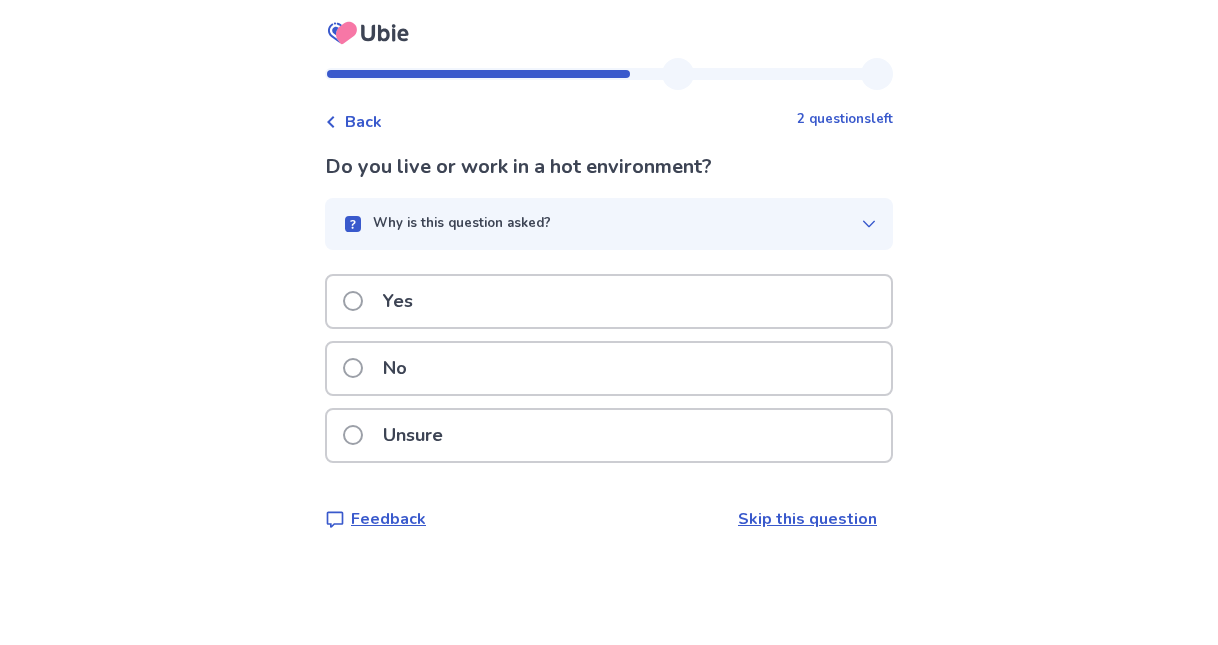 click on "Yes" at bounding box center [609, 301] 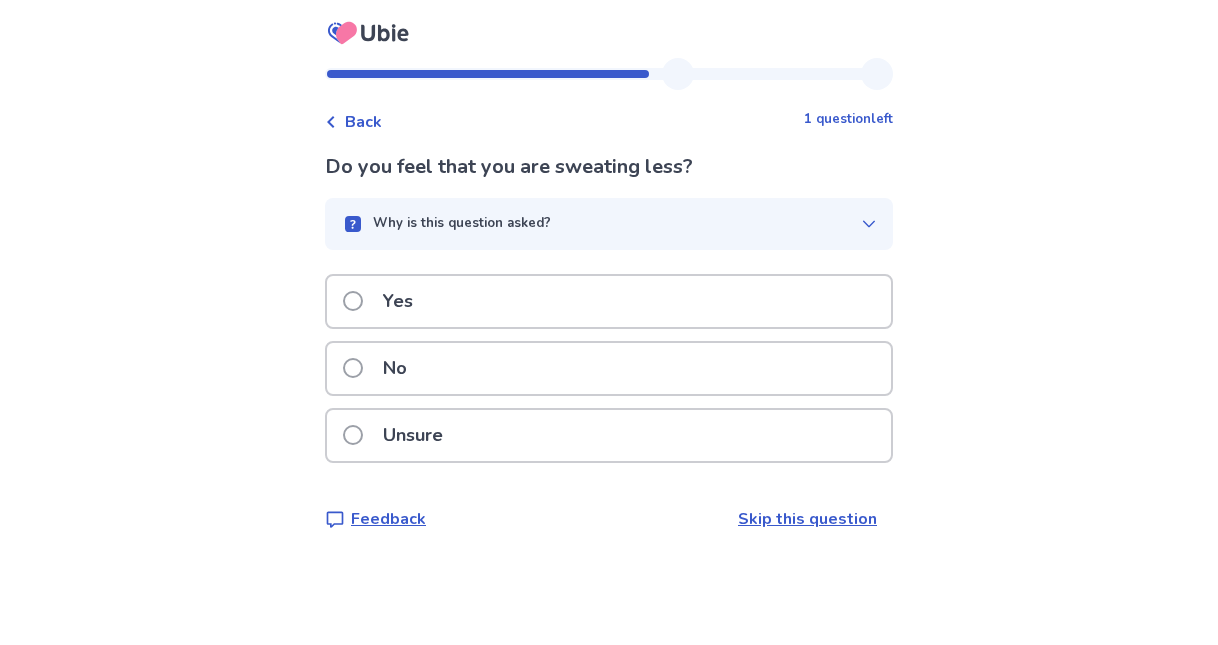 click on "Yes" at bounding box center [609, 301] 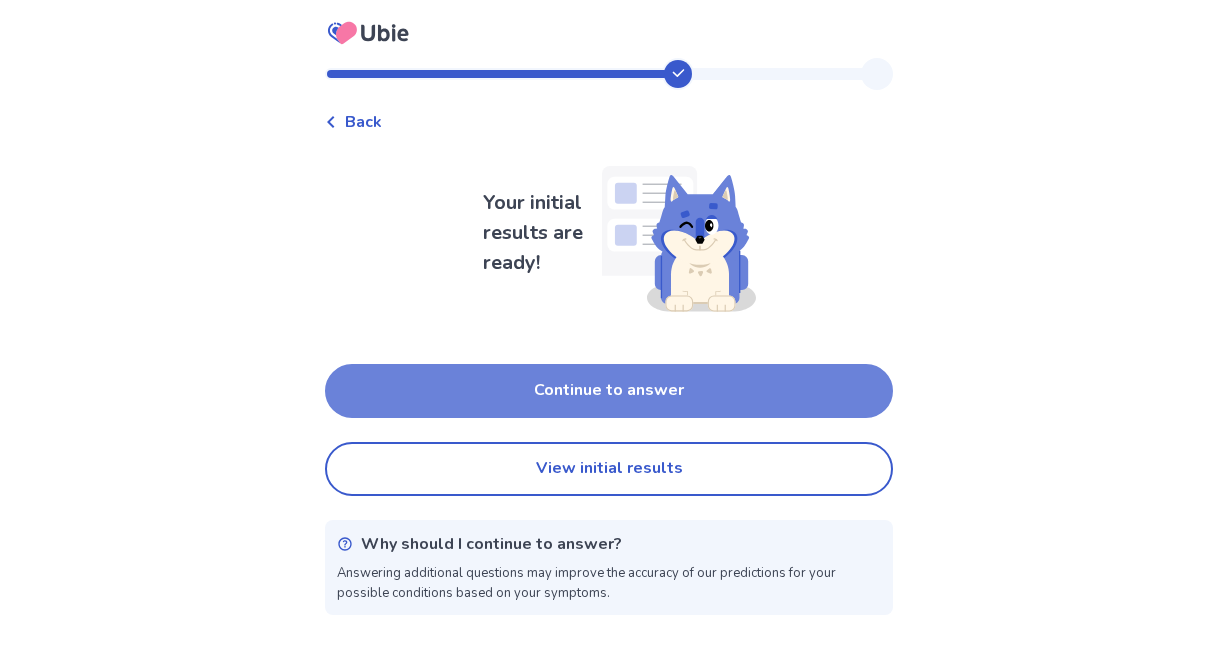 click on "Continue to answer" at bounding box center [609, 391] 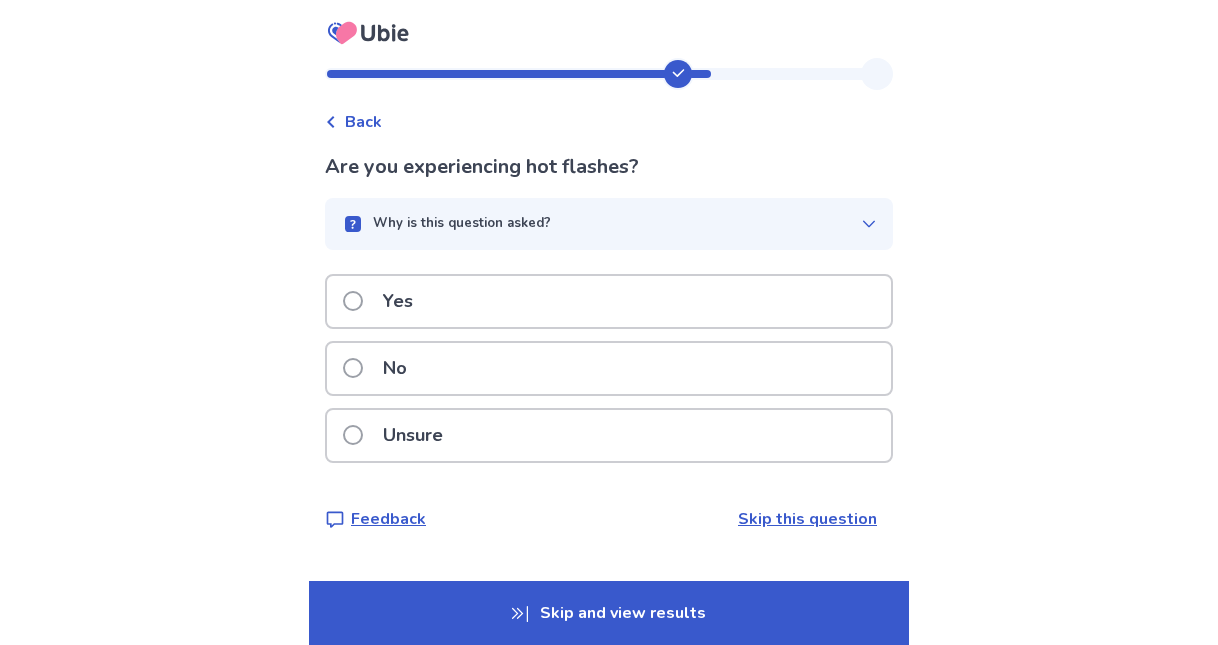 click on "Yes" at bounding box center [609, 301] 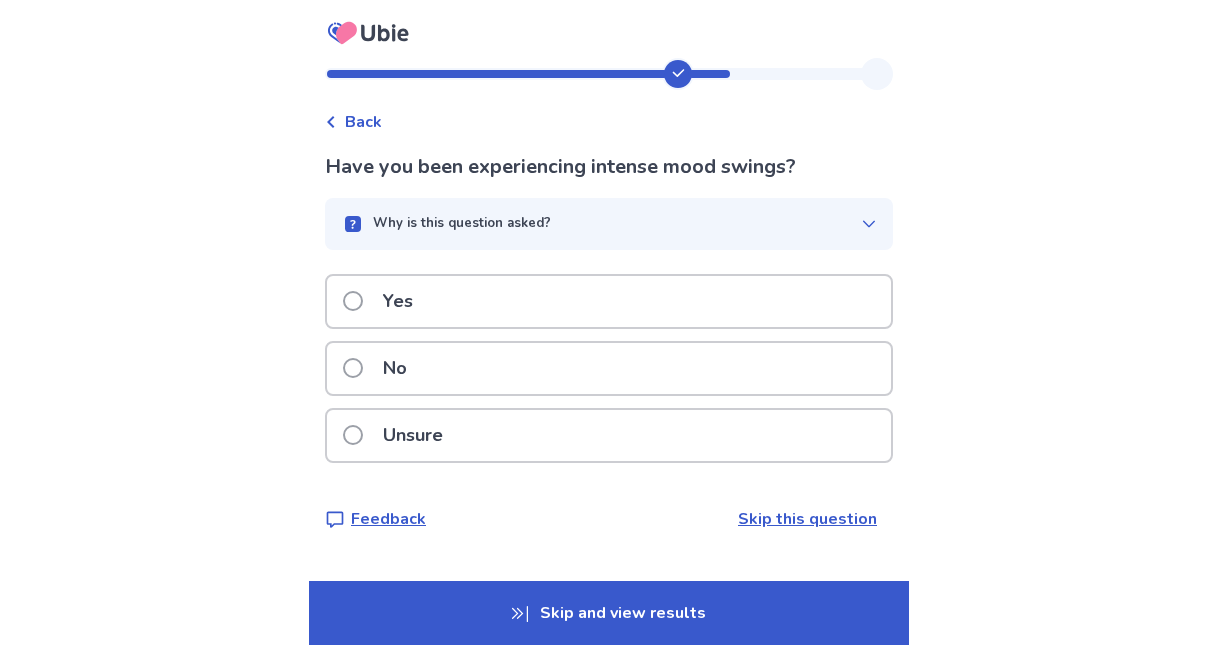 click on "Unsure" at bounding box center (609, 435) 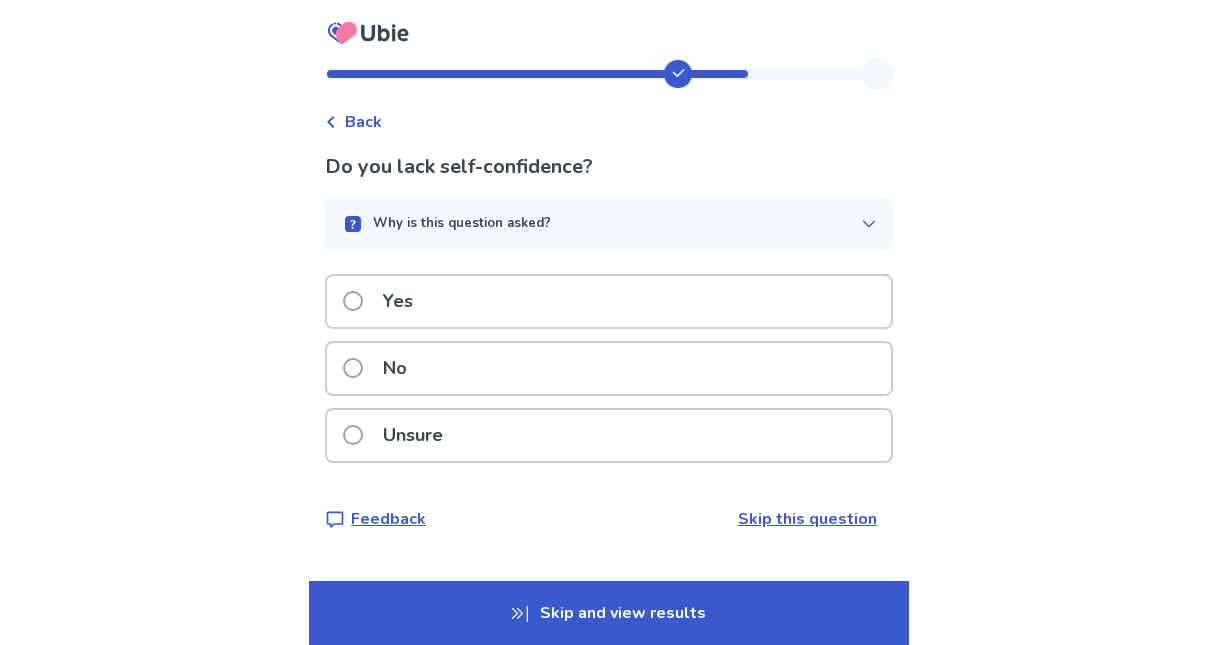 click on "Yes" at bounding box center [609, 301] 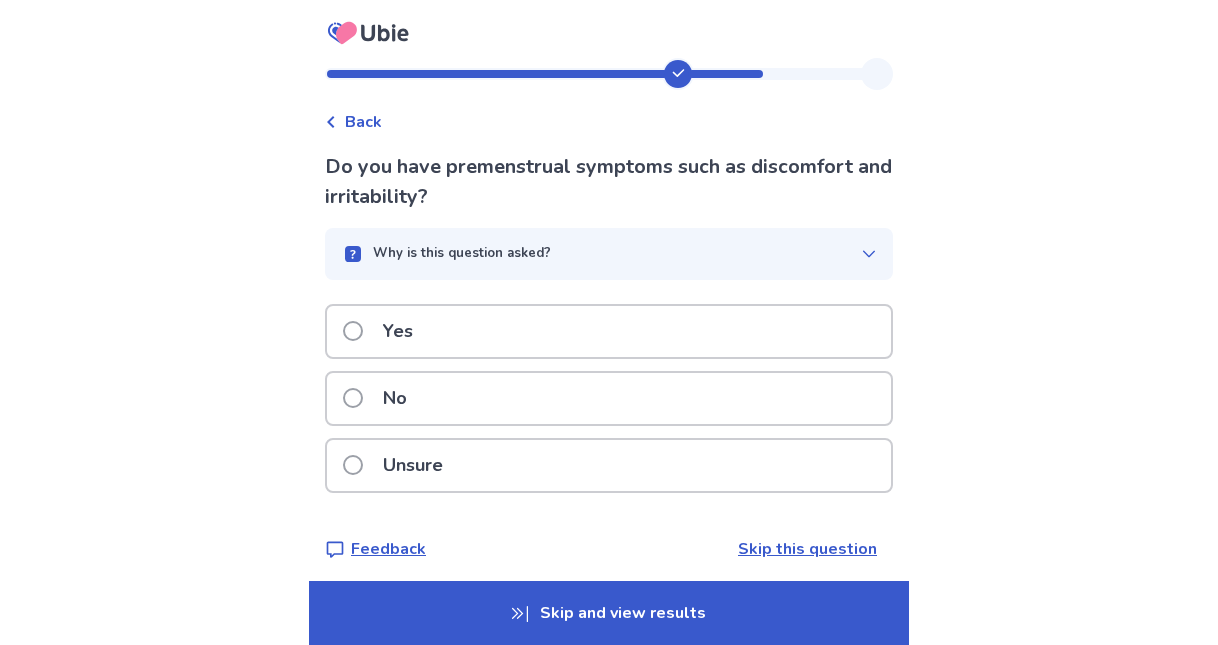 click on "No" at bounding box center [609, 398] 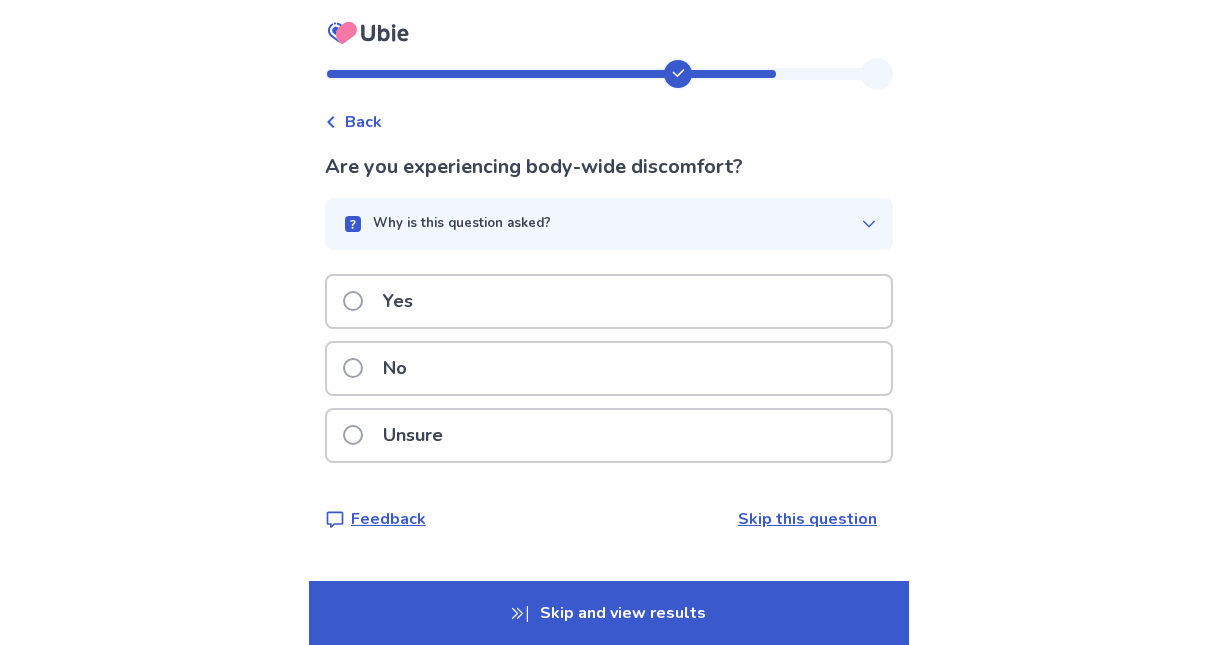 click on "Yes" at bounding box center [609, 301] 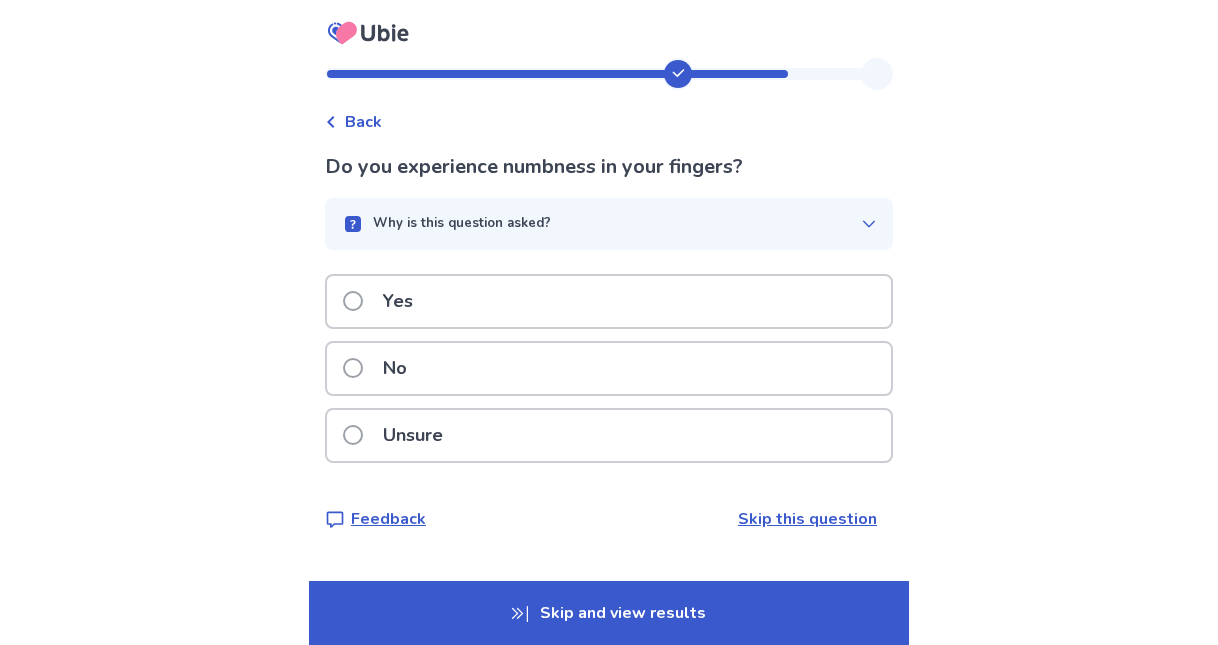 click on "No" at bounding box center (609, 368) 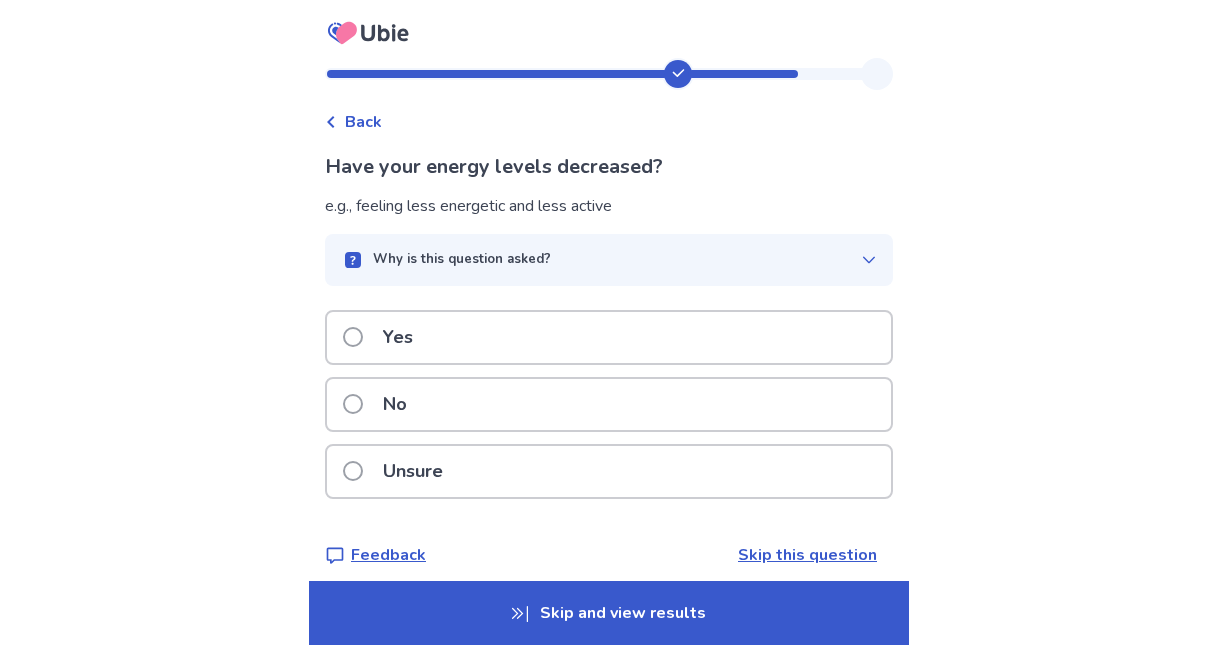 click on "Yes" at bounding box center [609, 337] 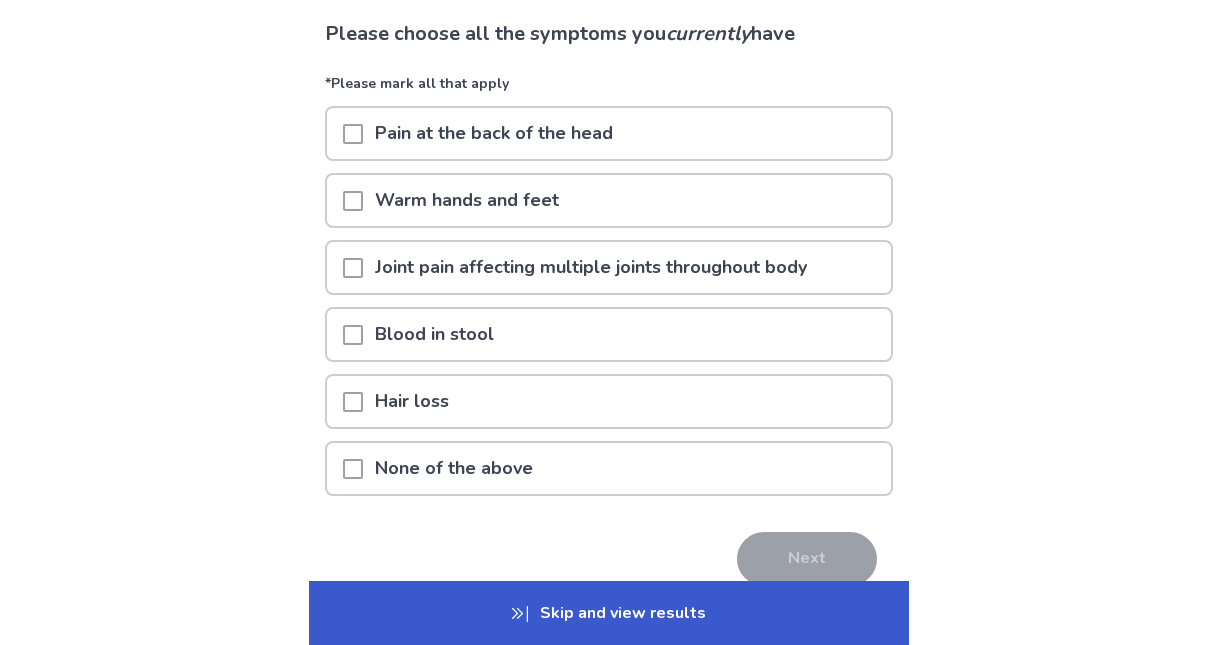 scroll, scrollTop: 137, scrollLeft: 0, axis: vertical 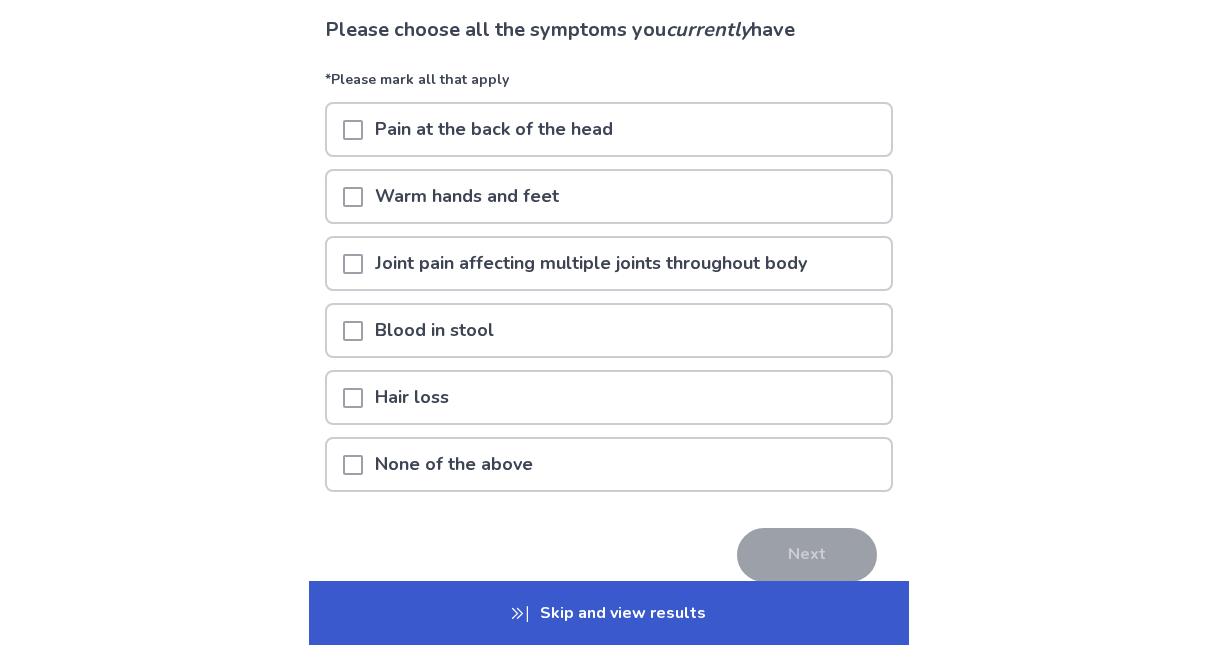 click on "None of the above" at bounding box center [609, 464] 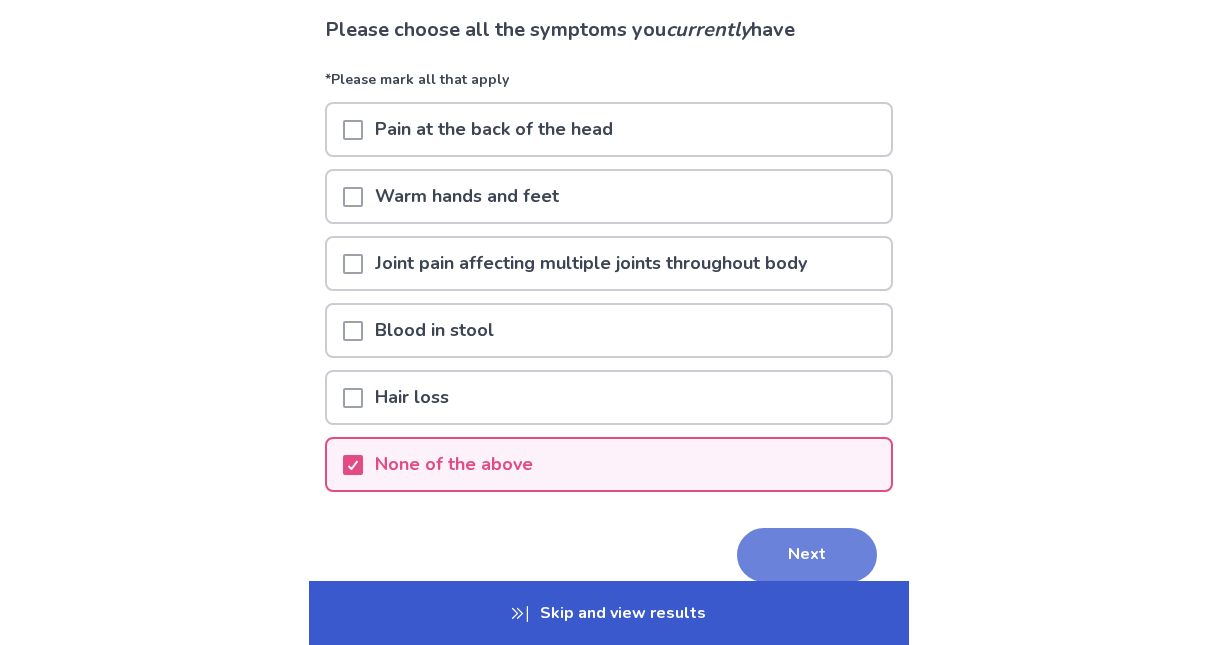 click on "Next" at bounding box center (807, 555) 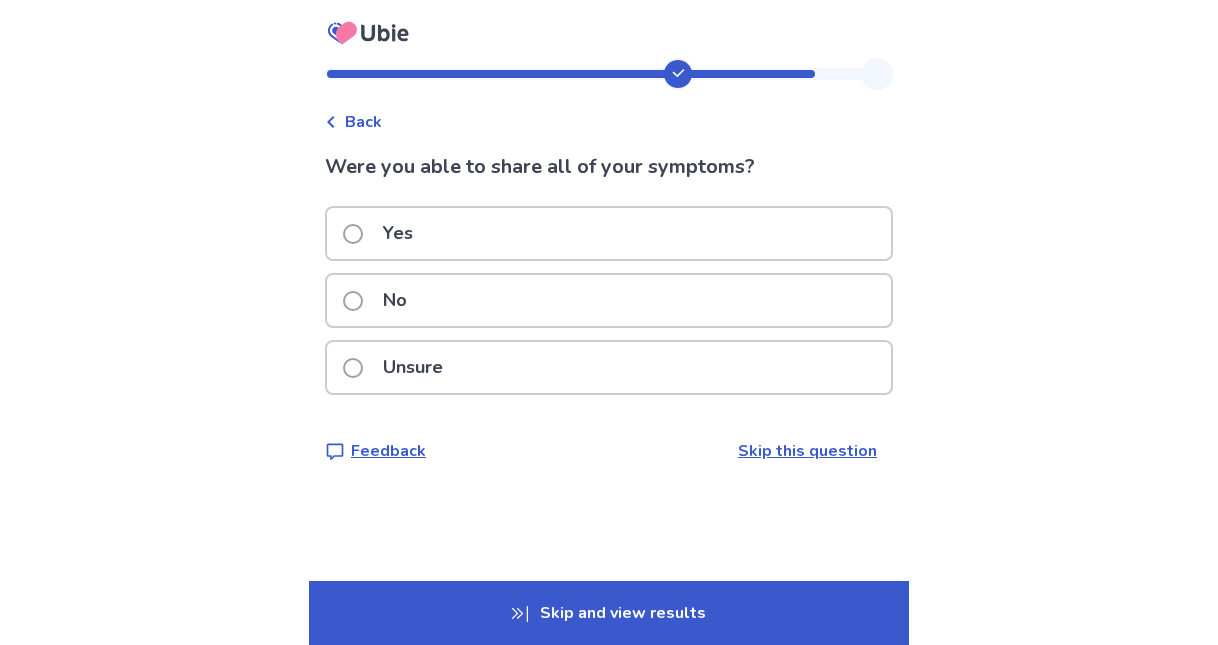 click on "Yes" at bounding box center (609, 233) 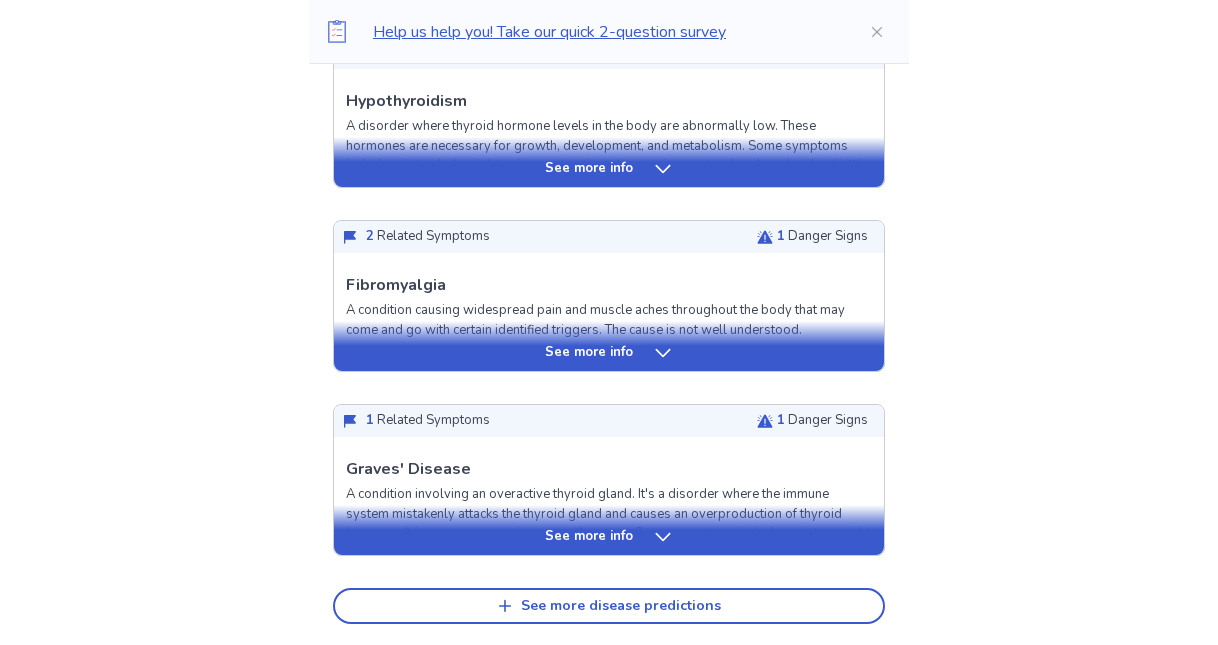 scroll, scrollTop: 818, scrollLeft: 0, axis: vertical 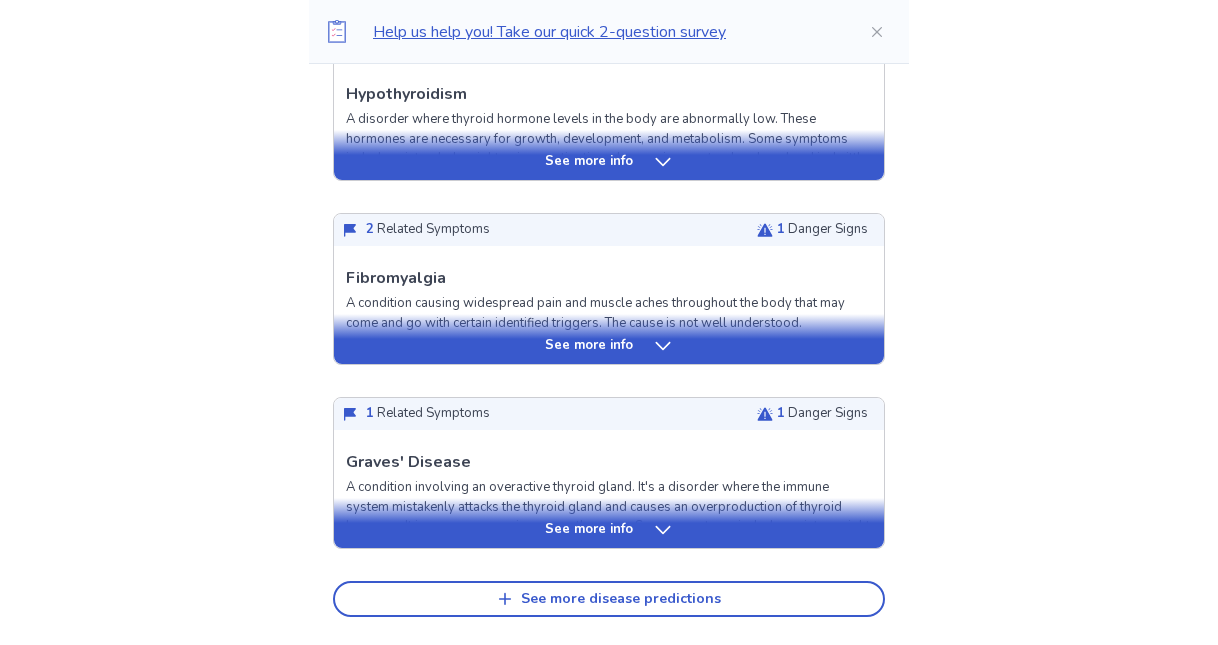 click on "See more info" at bounding box center [609, 530] 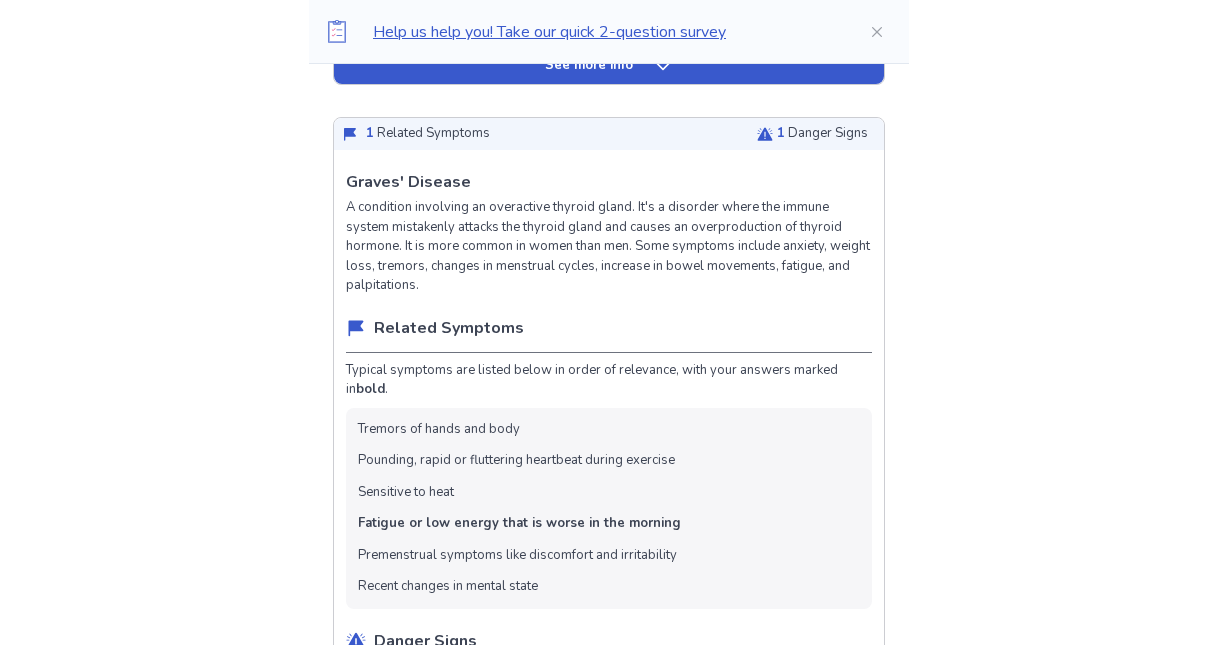 scroll, scrollTop: 1102, scrollLeft: 0, axis: vertical 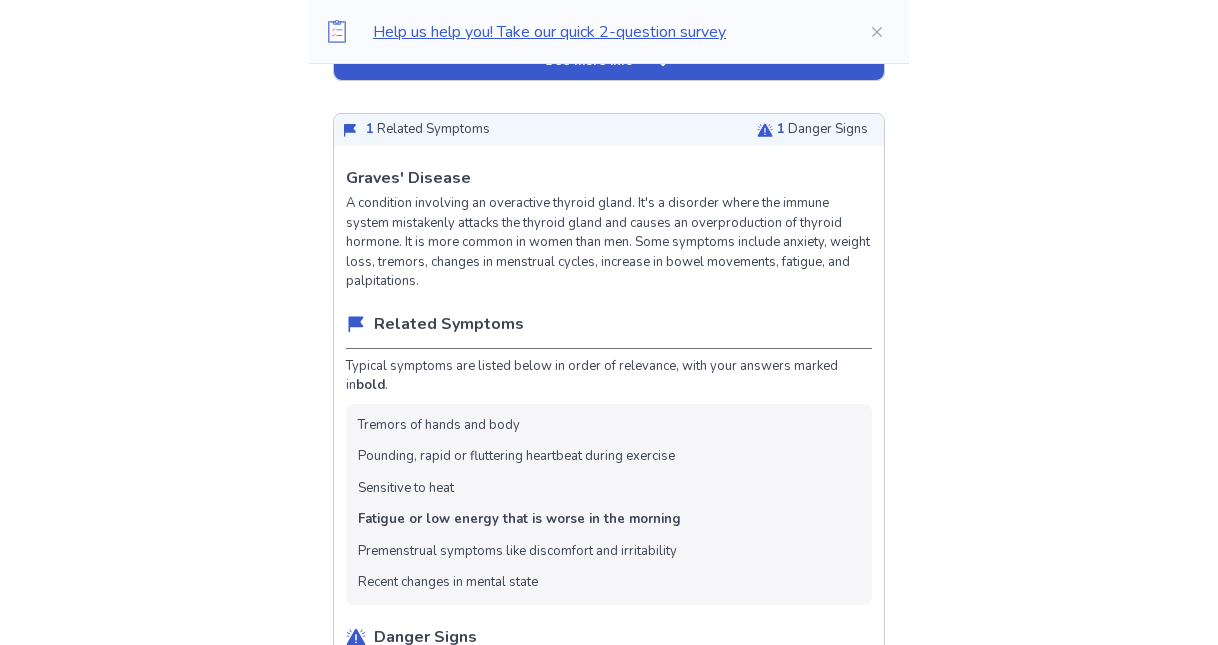 click on "Fatigue or low energy that is worse in the morning" at bounding box center (519, 520) 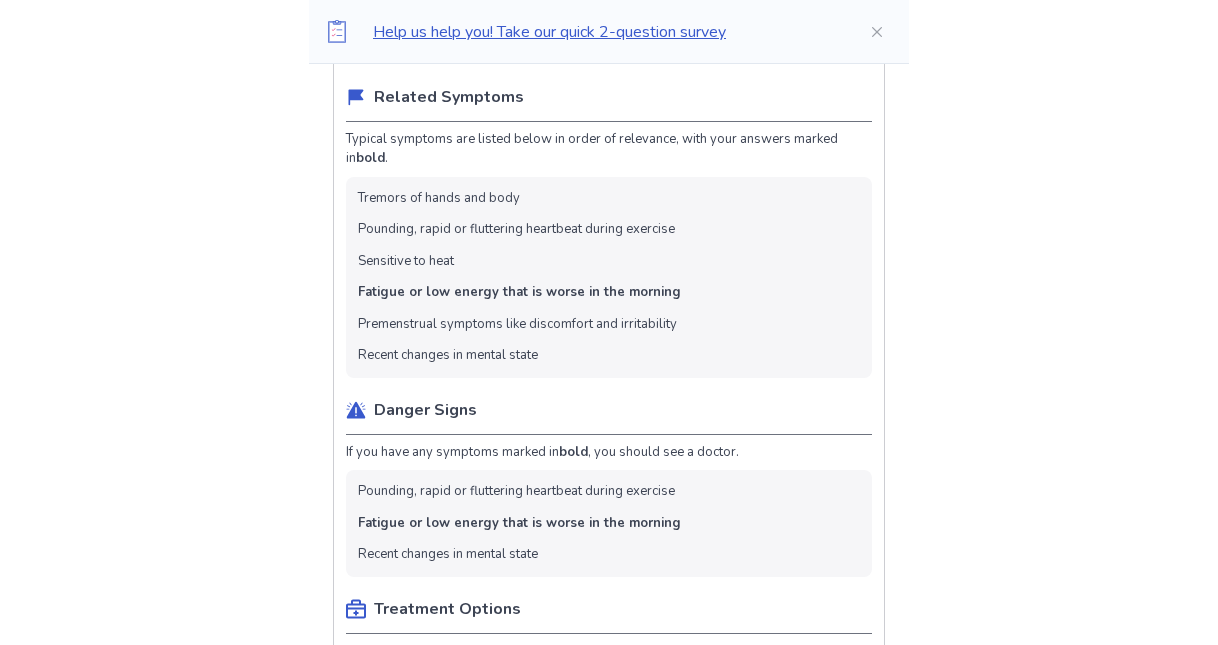 drag, startPoint x: 649, startPoint y: 527, endPoint x: 688, endPoint y: 445, distance: 90.80198 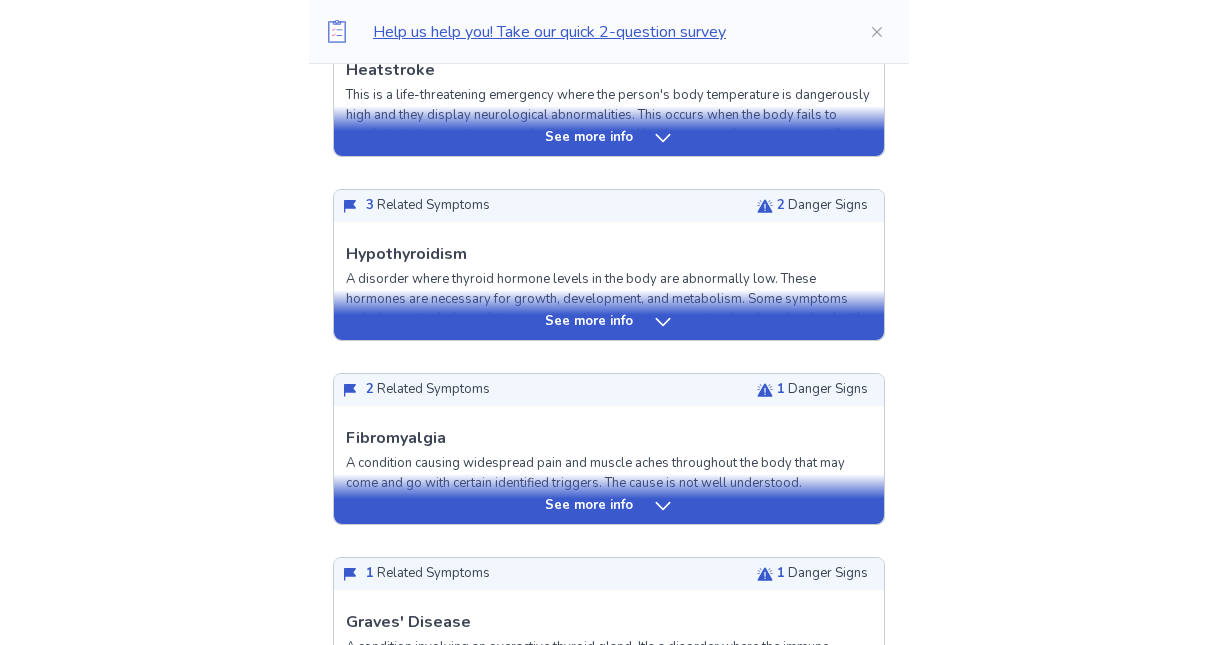 scroll, scrollTop: 703, scrollLeft: 0, axis: vertical 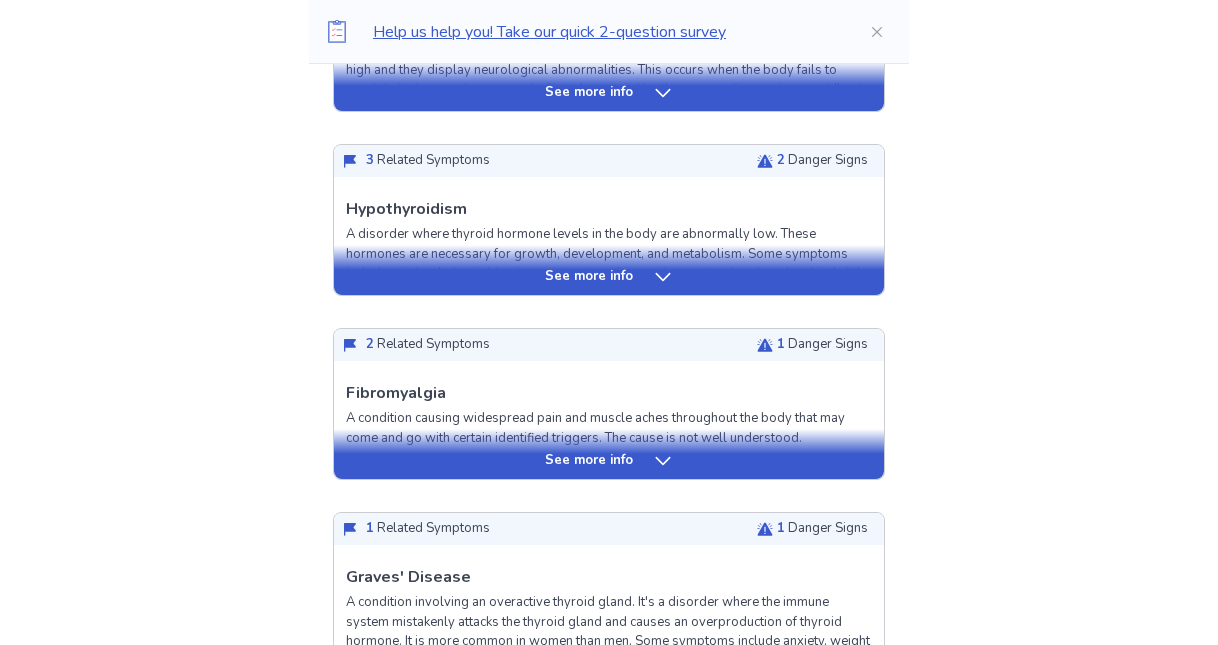 click on "See more info" at bounding box center [609, 461] 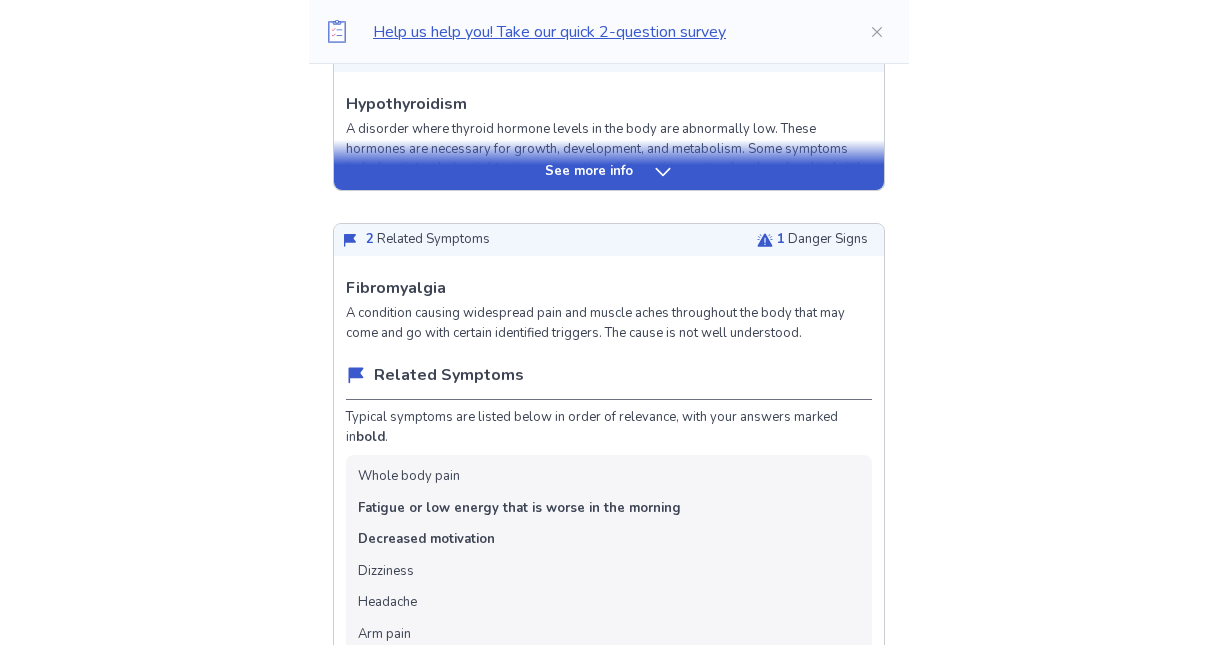 scroll, scrollTop: 967, scrollLeft: 0, axis: vertical 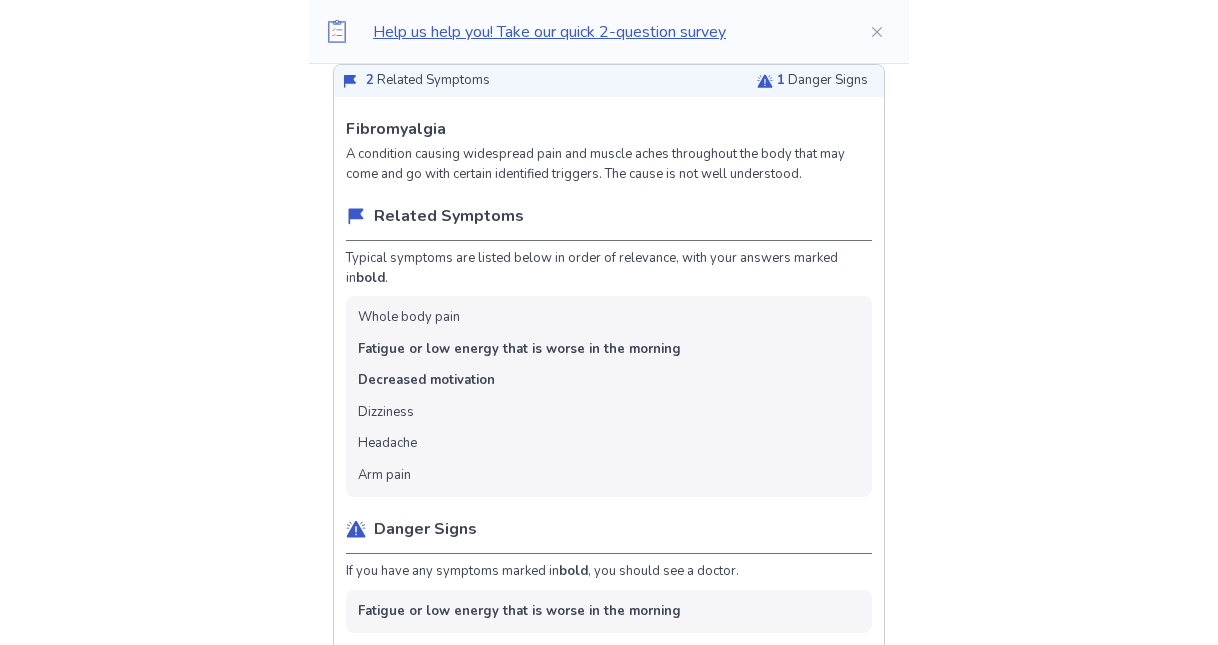 drag, startPoint x: 533, startPoint y: 462, endPoint x: 609, endPoint y: 263, distance: 213.01878 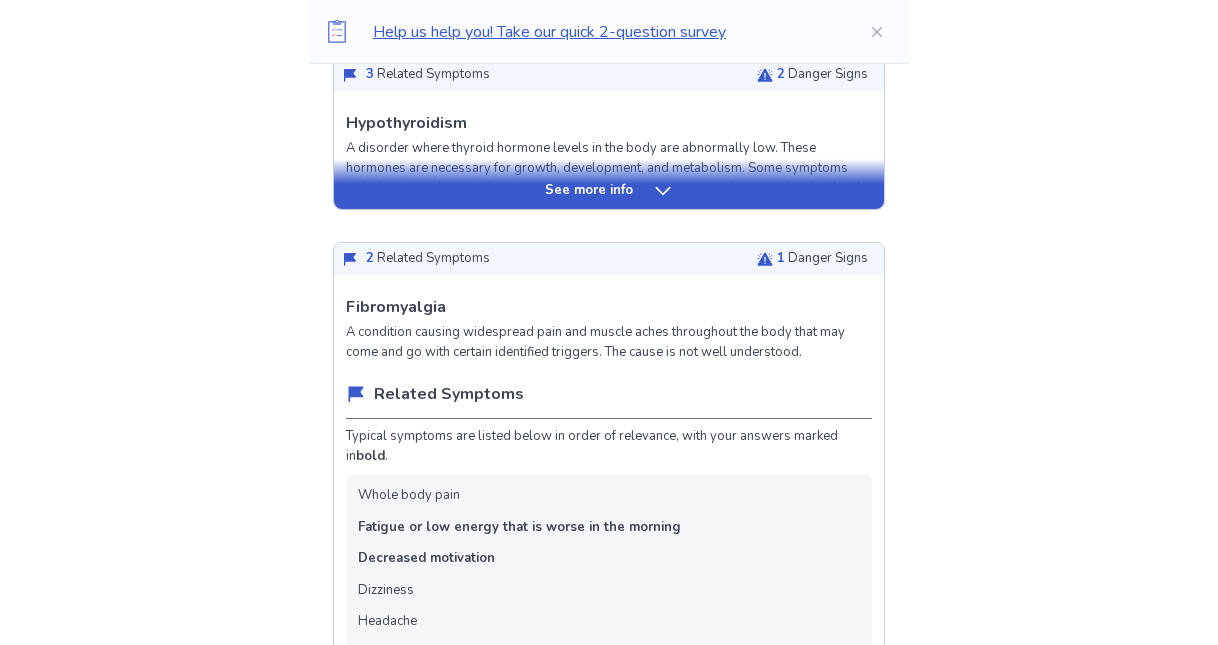 scroll, scrollTop: 579, scrollLeft: 0, axis: vertical 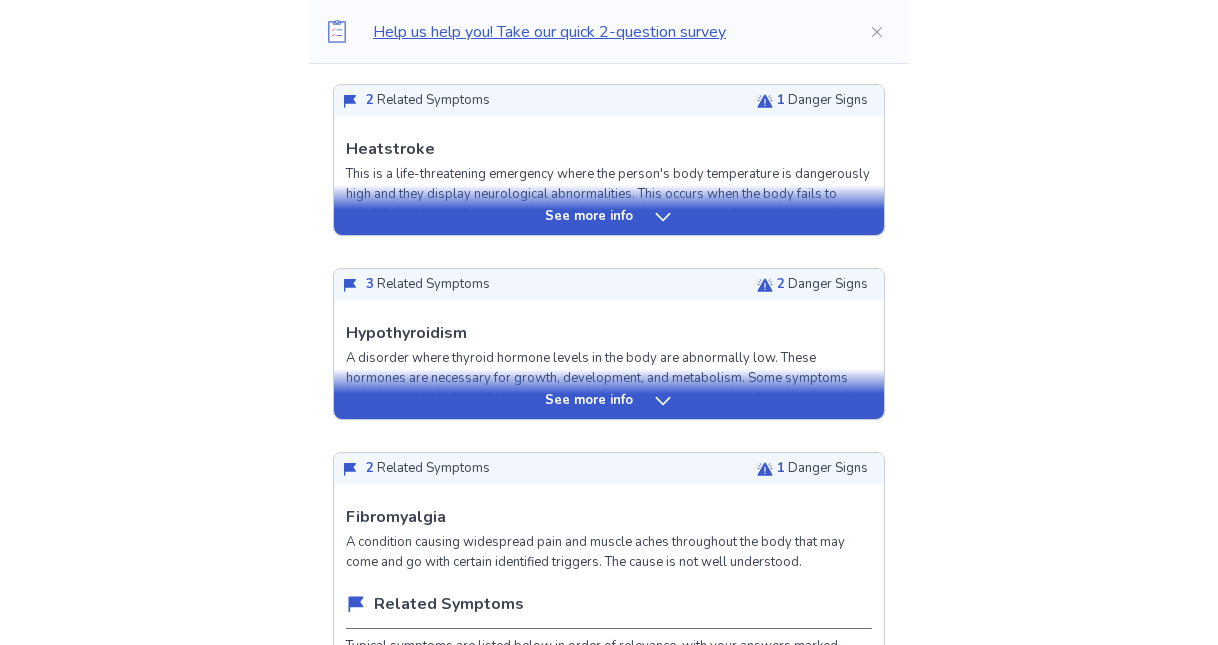 click on "See more info" at bounding box center [589, 372] 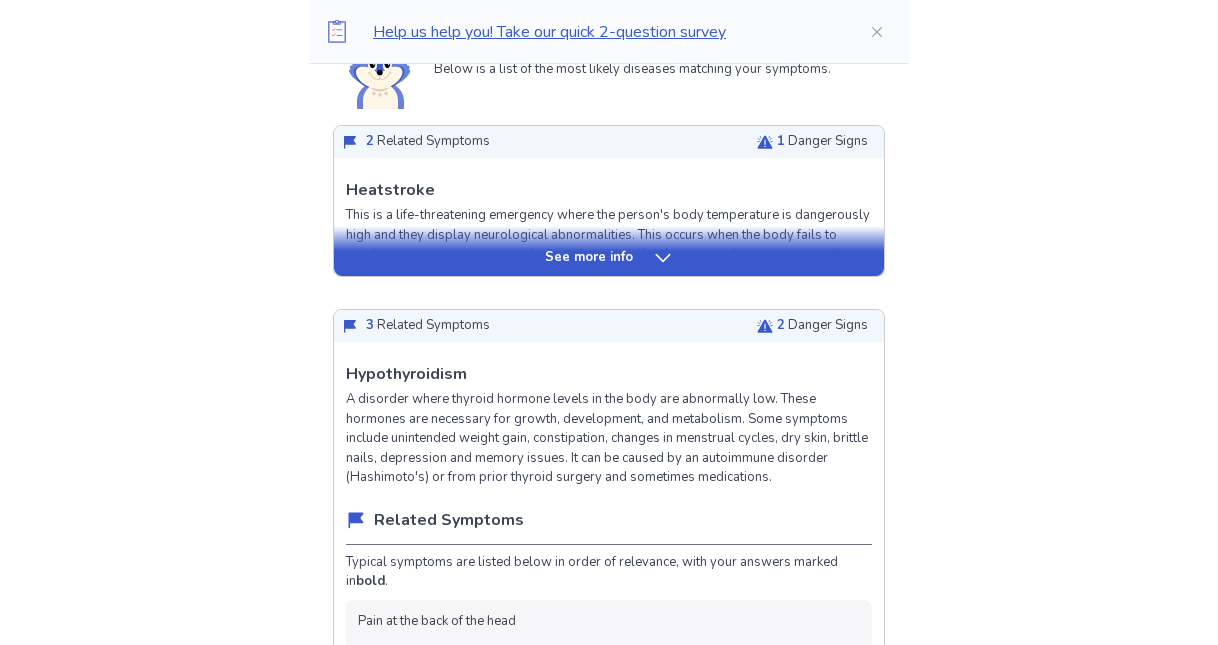 scroll, scrollTop: 504, scrollLeft: 0, axis: vertical 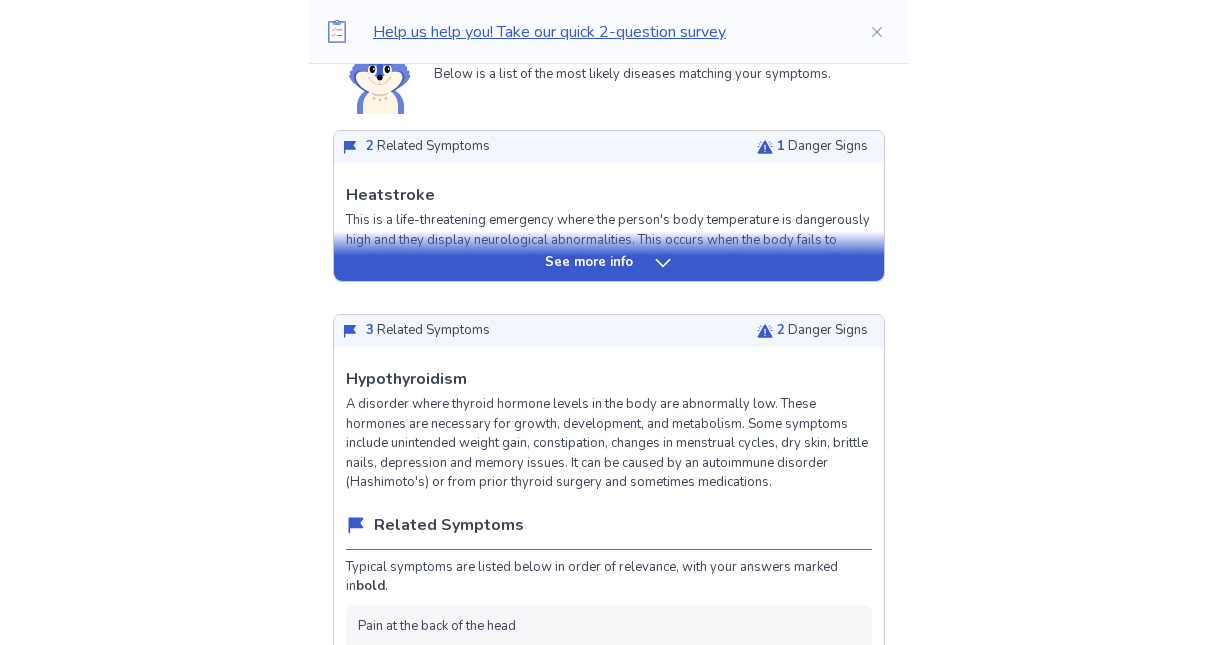 click on "See more info" at bounding box center [589, 263] 